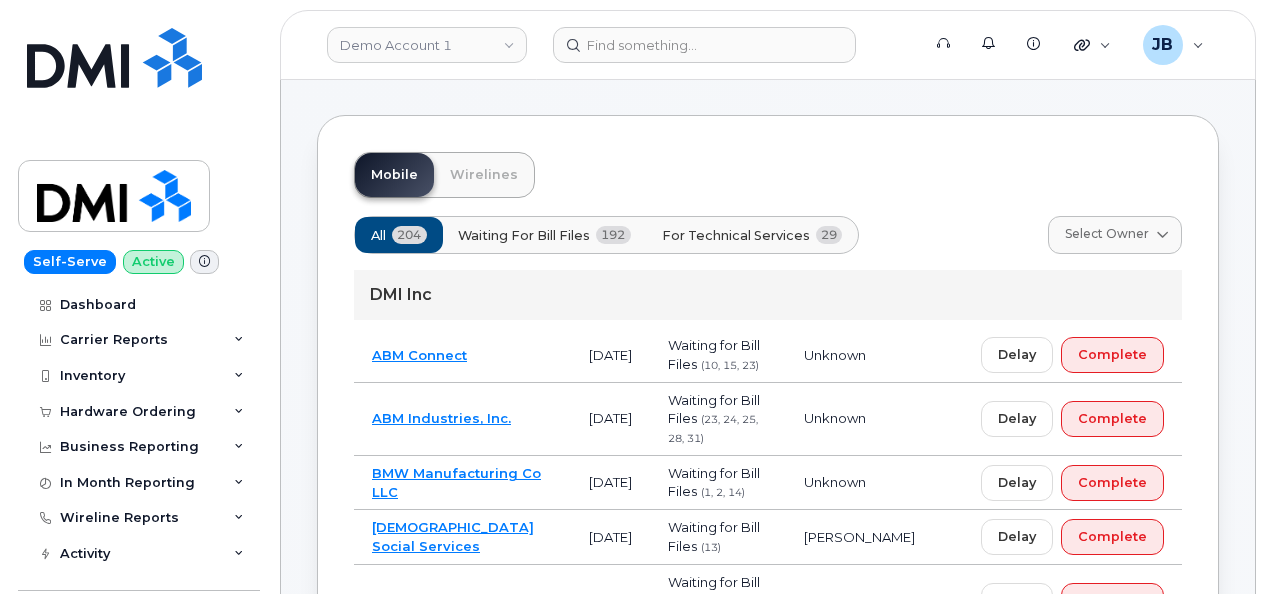 scroll, scrollTop: 0, scrollLeft: 0, axis: both 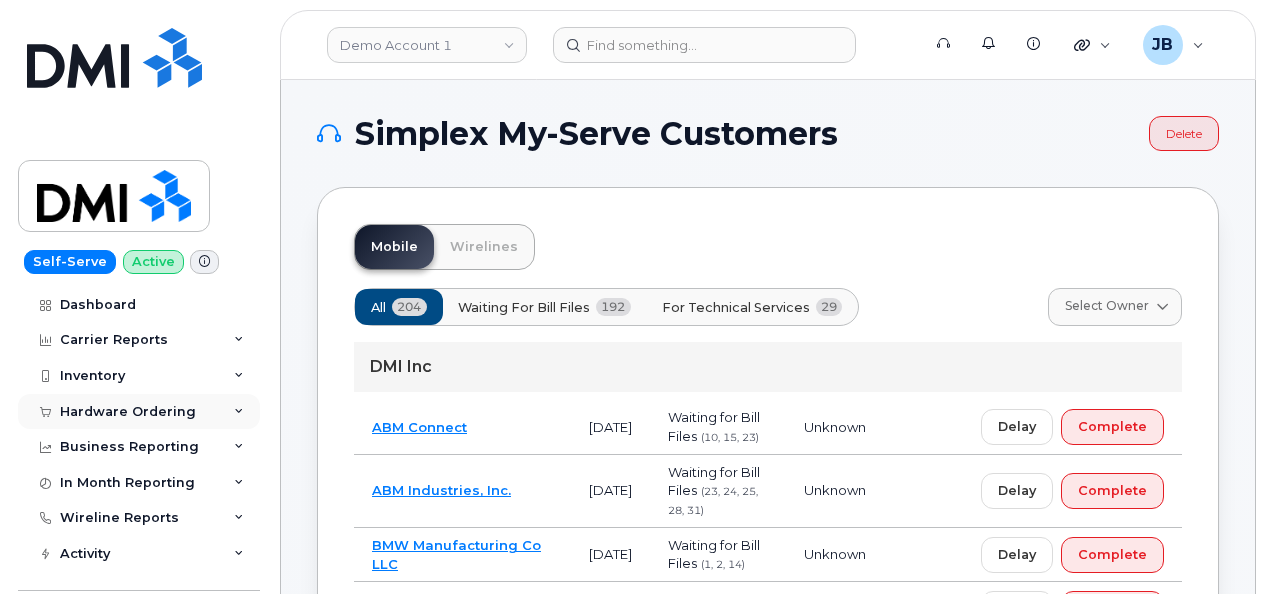 click on "Hardware Ordering" 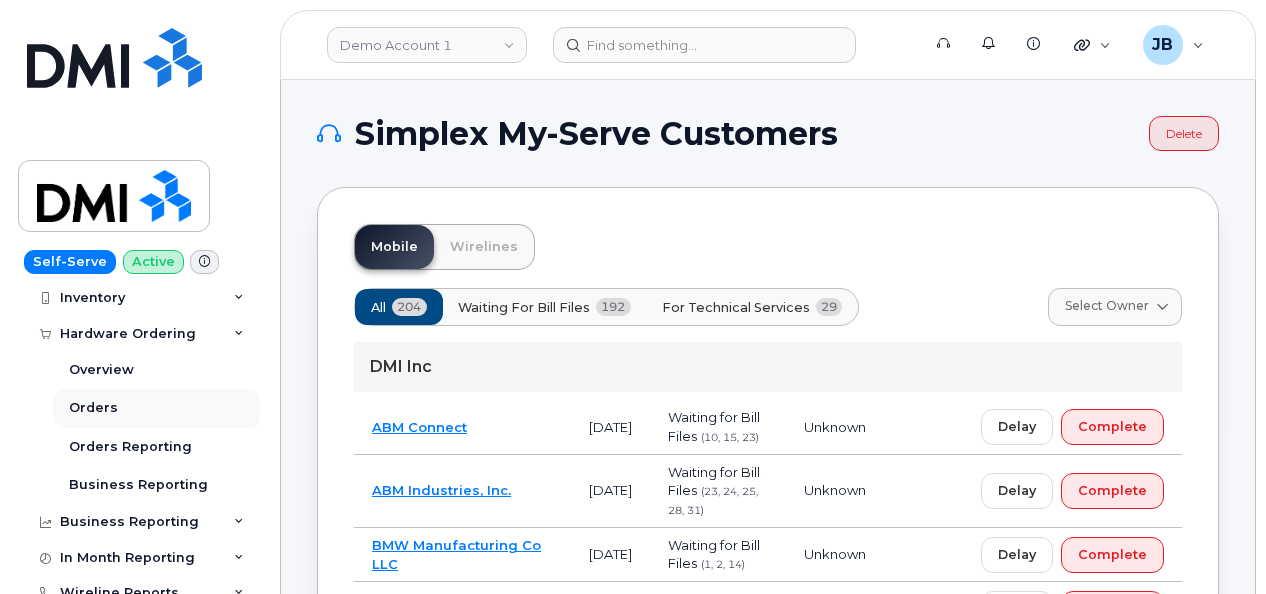 scroll, scrollTop: 73, scrollLeft: 0, axis: vertical 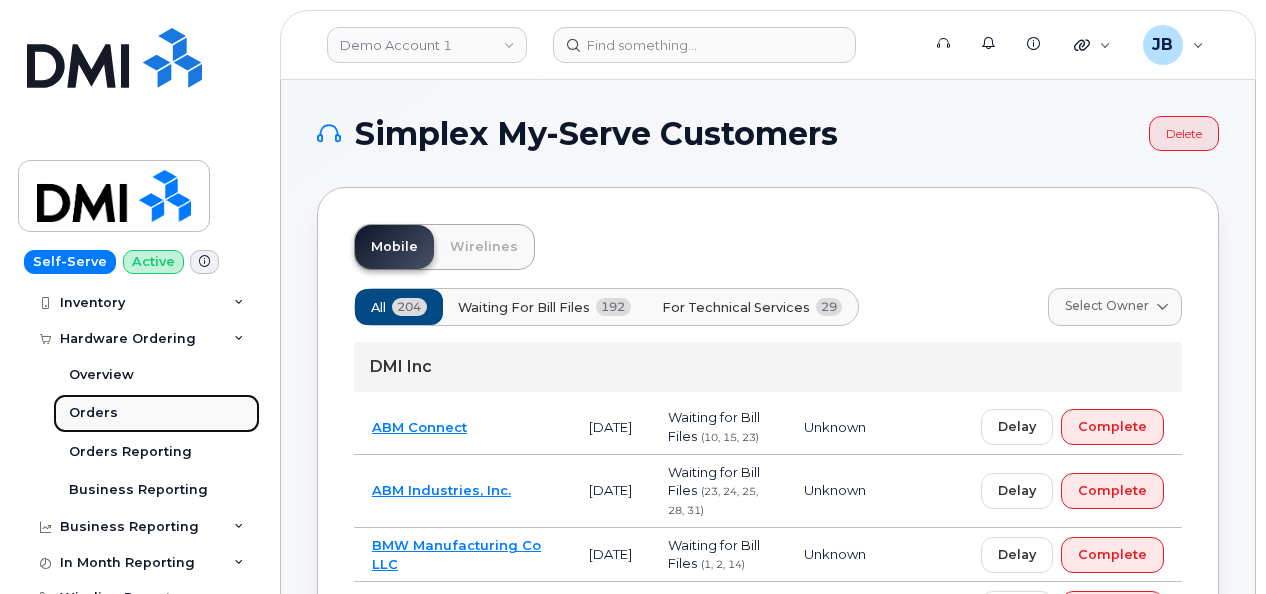 click on "Orders" 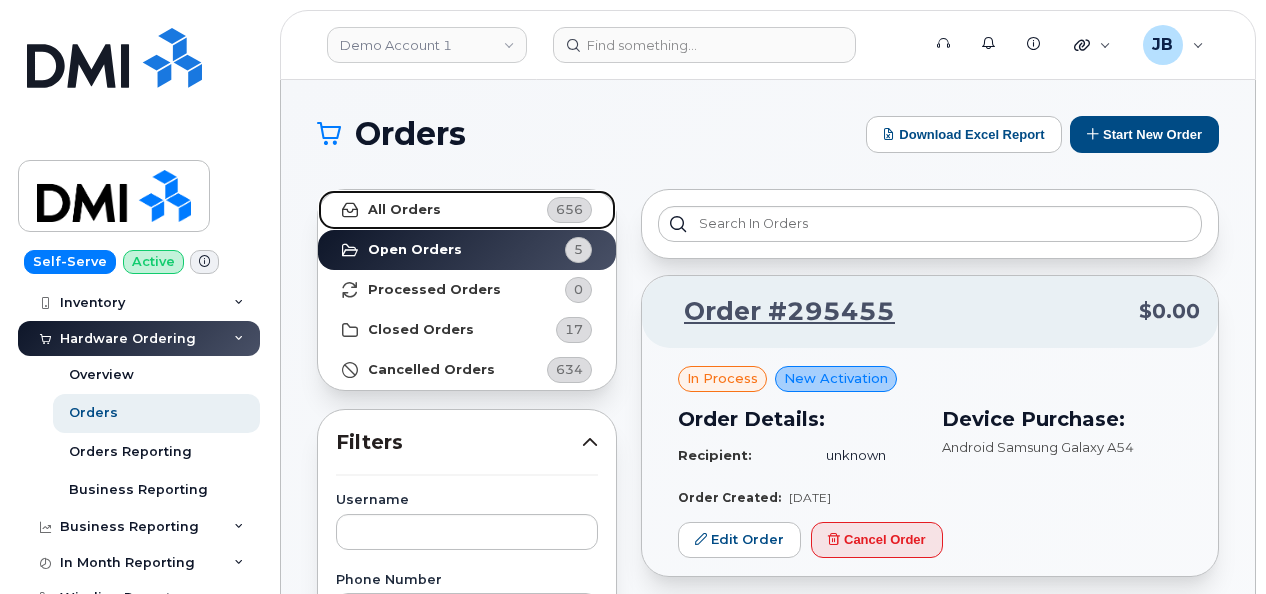 click on "All Orders" 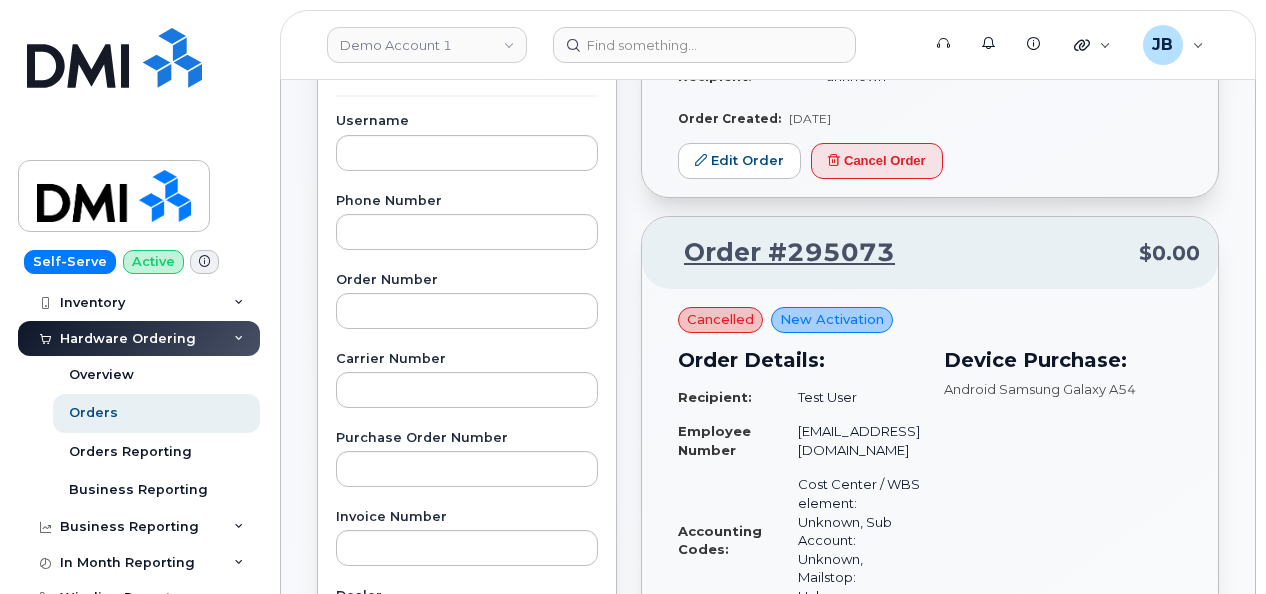 scroll, scrollTop: 0, scrollLeft: 0, axis: both 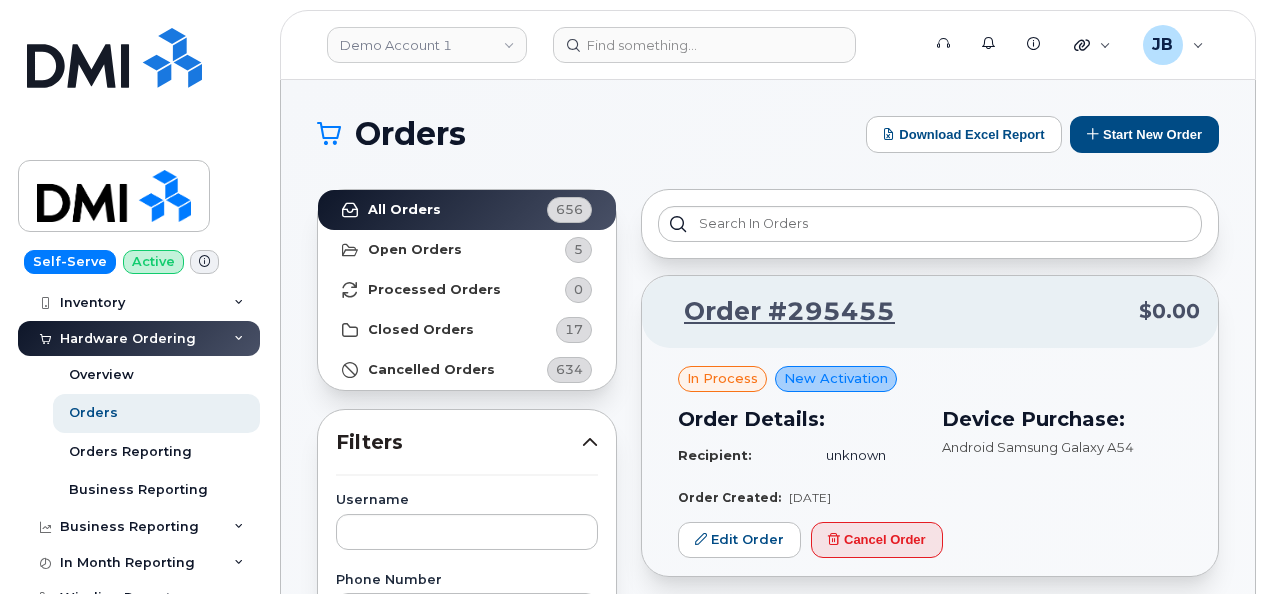 click on "Orders   Download Excel Report  Start New Order All Orders 656 Open Orders 5 Processed Orders 0 Closed Orders 17 Cancelled Orders 634 Filters Username Phone Number Order Number Carrier Number Purchase Order Number Invoice Number Dealer Bell Procurement Simplex (Non Chargeable) - OLD RBC DMI Test Dealer - Bell DMI Test Dealer - T Mobile Jonathan Test Dealer Carrier Bell Telus T-Mobile SIM IMEI Created By ServiceNow Task Reset Filter Apply Filter Order #295455 $0.00 in process New Activation Order Details: Recipient: unknown Device Purchase: Android Samsung Galaxy A54 Order Created: Jul 10, 2025  Edit Order  Cancel Order Order #295073 $0.00 cancelled New Activation Order Details: Recipient: Test User Employee Number testuser@test.com Accounting Codes: Cost Center / WBS element: Unknown, Sub Account: Unknown, Mailstop: Unknown Device Purchase: Android Samsung Galaxy A54 Order Created: Jul 08, 2025 Order #293570 $0.00 in process New Activation Order Details: Recipient: unknown Device Purchase: in process unknown" 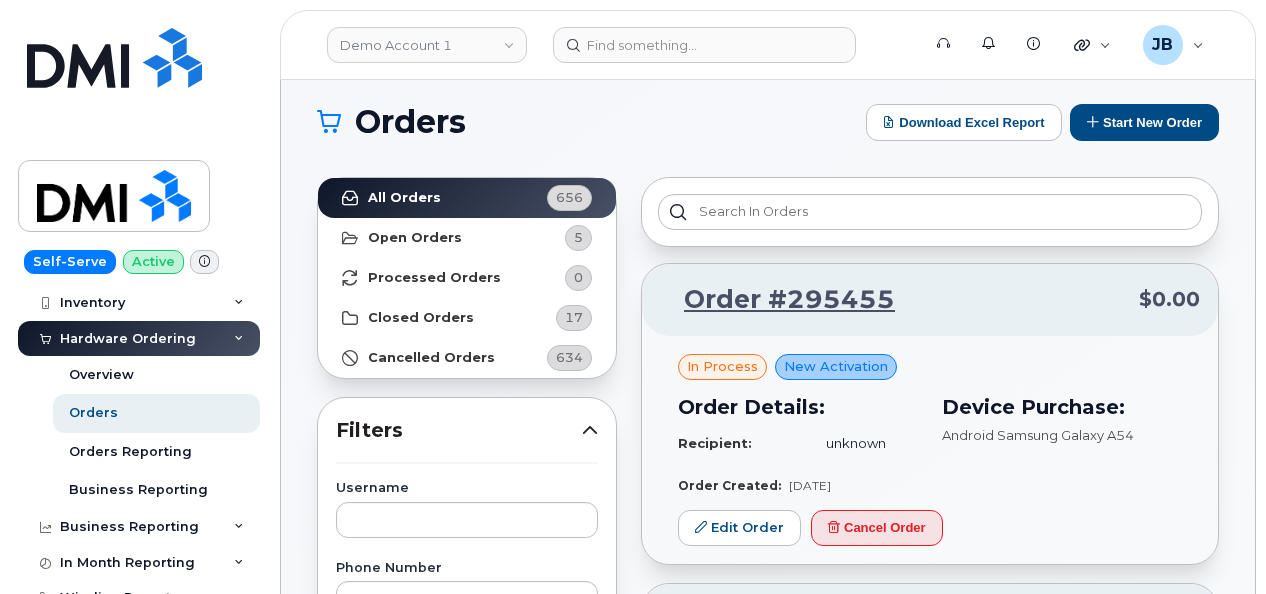 scroll, scrollTop: 0, scrollLeft: 0, axis: both 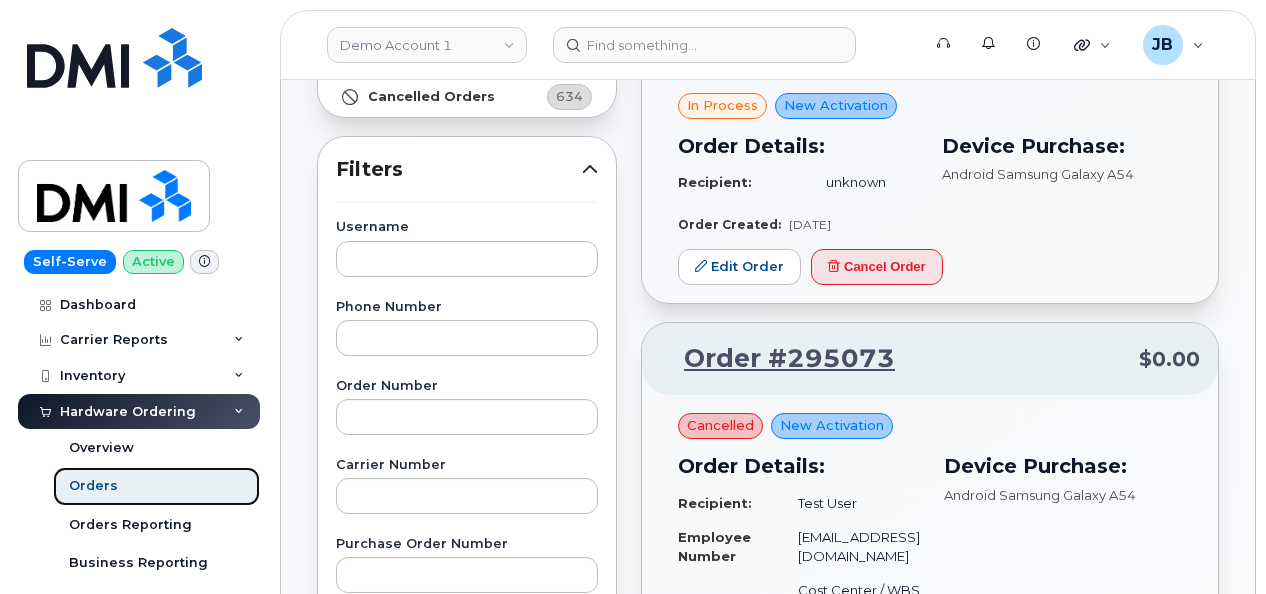 click on "Orders" 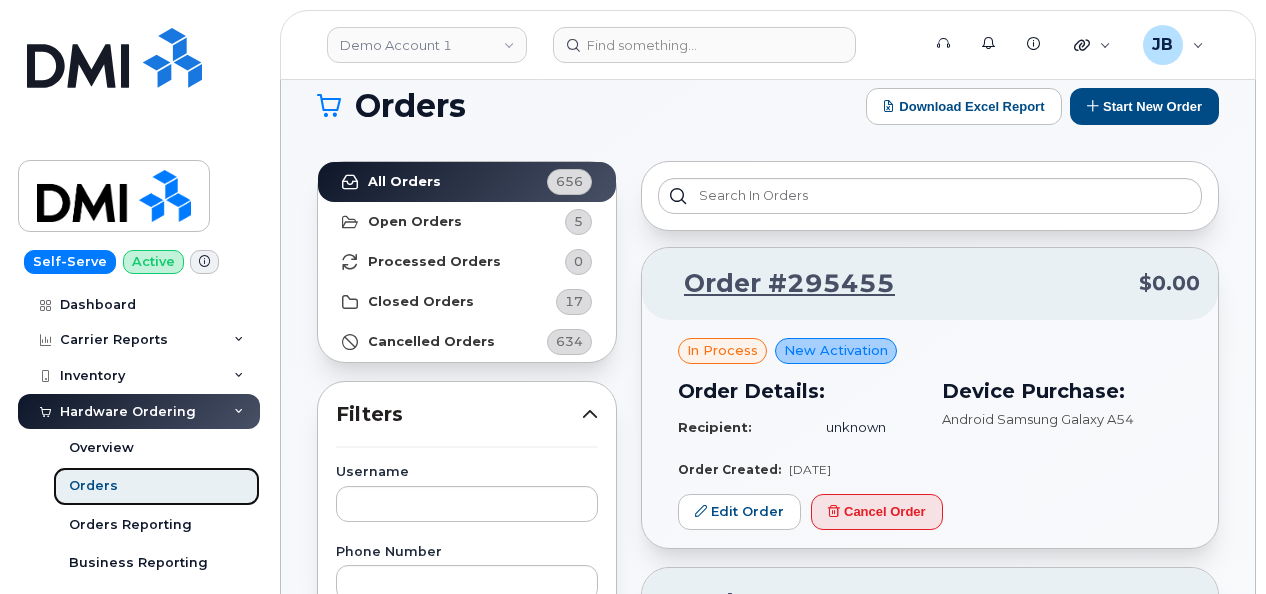 scroll, scrollTop: 11, scrollLeft: 0, axis: vertical 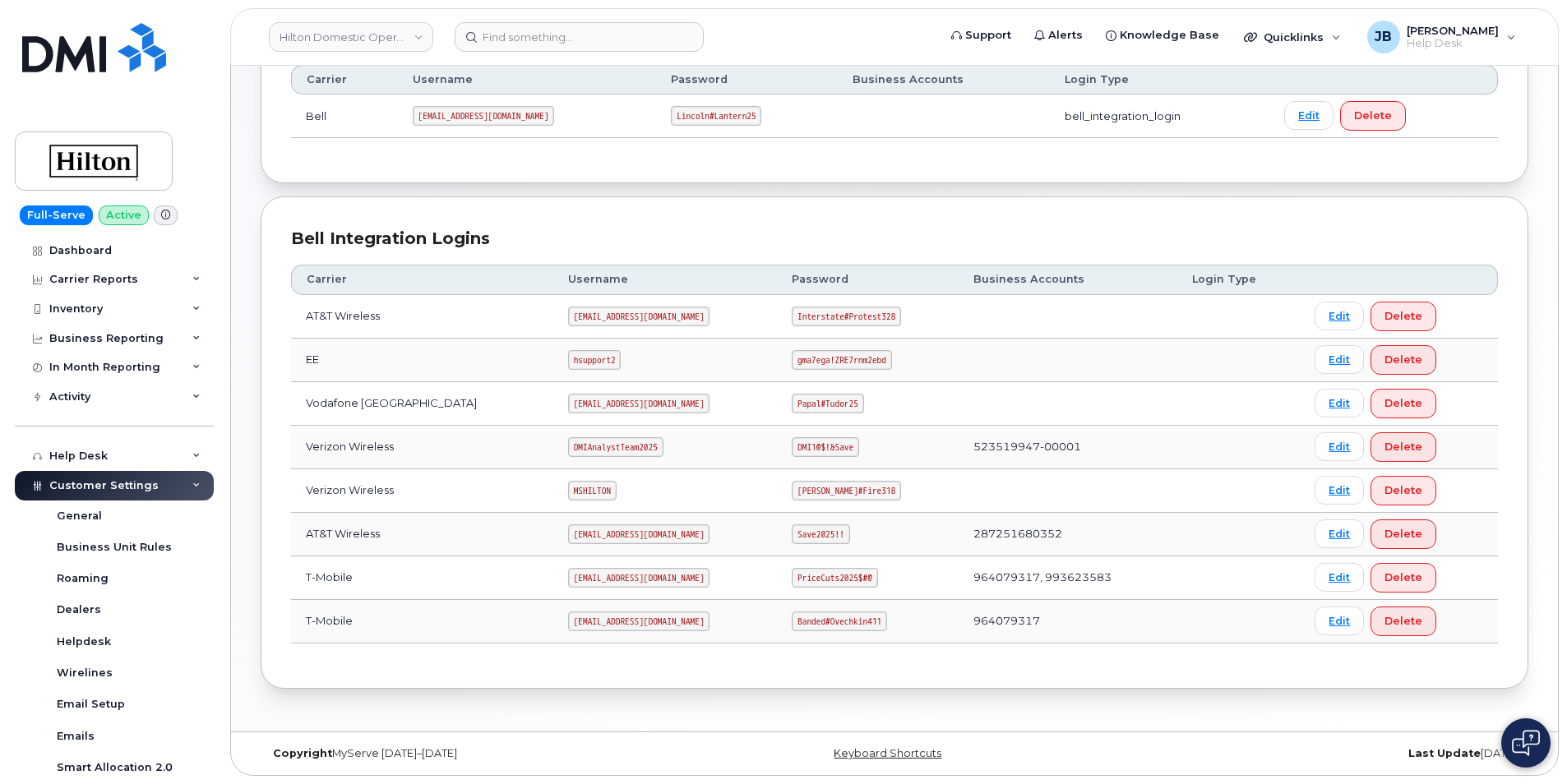 click on "ms-hilton@dminc.com" 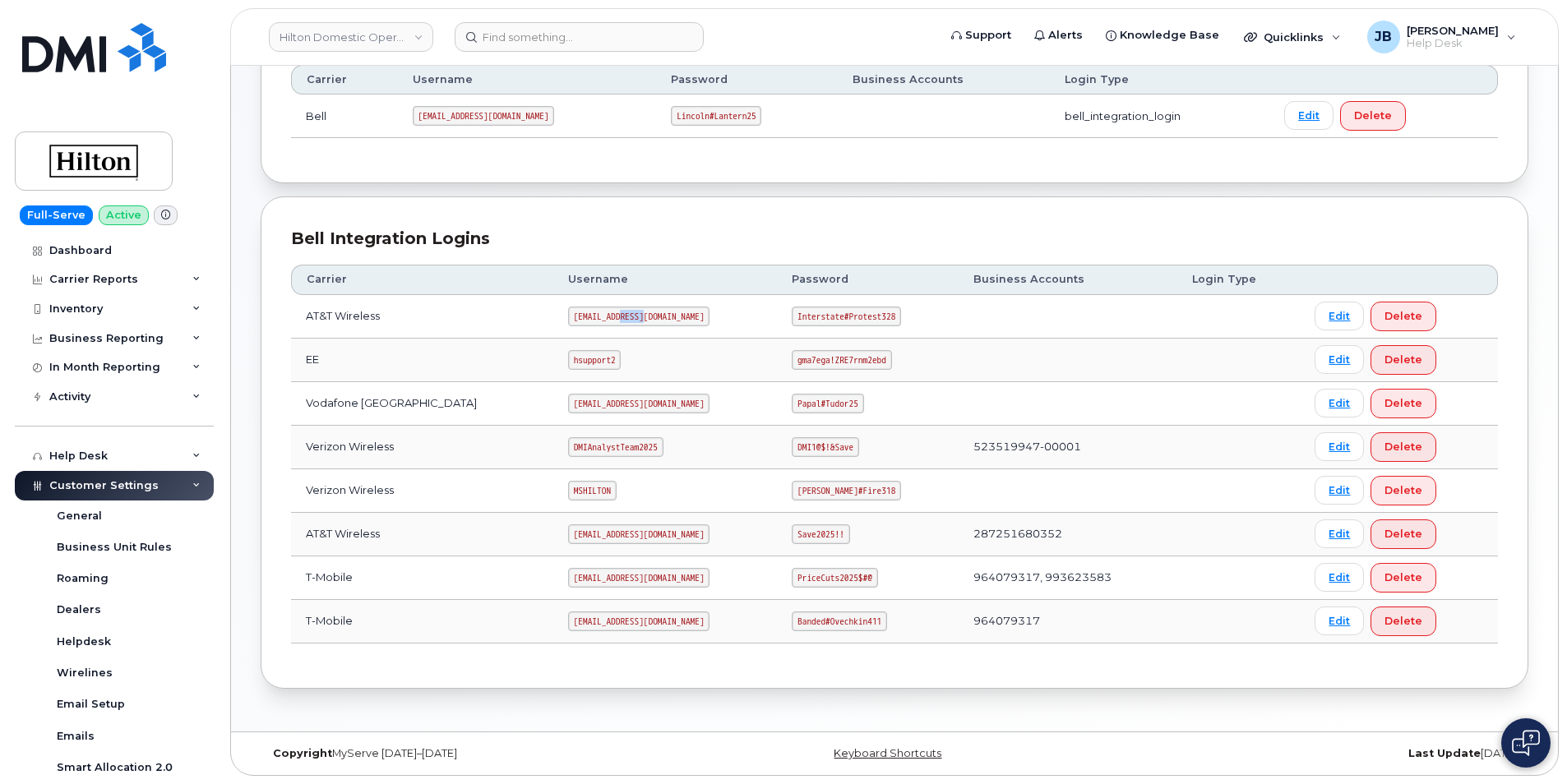 click on "ms-hilton@dminc.com" 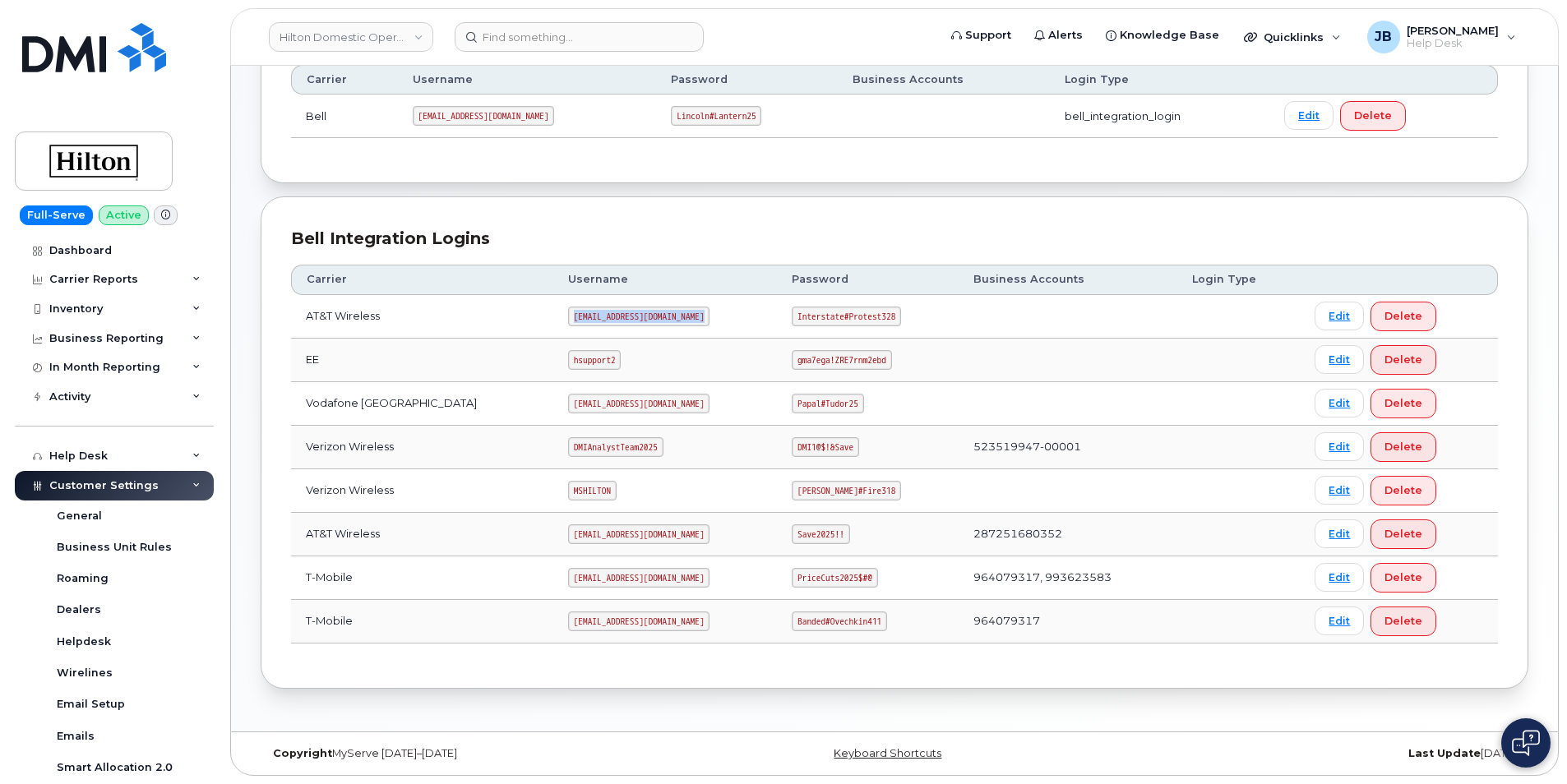 click on "ms-hilton@dminc.com" 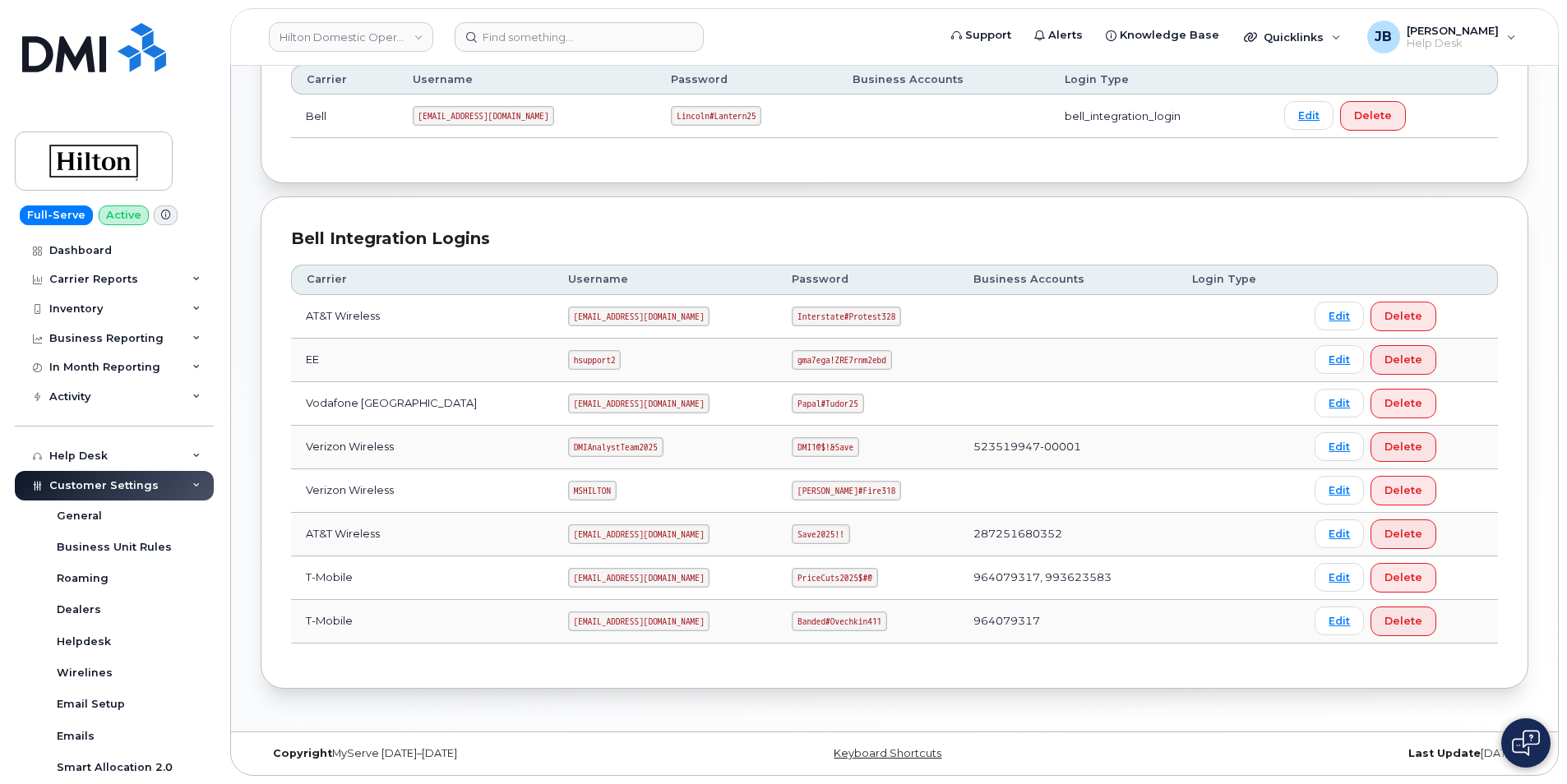 click on "Interstate#Protest328" 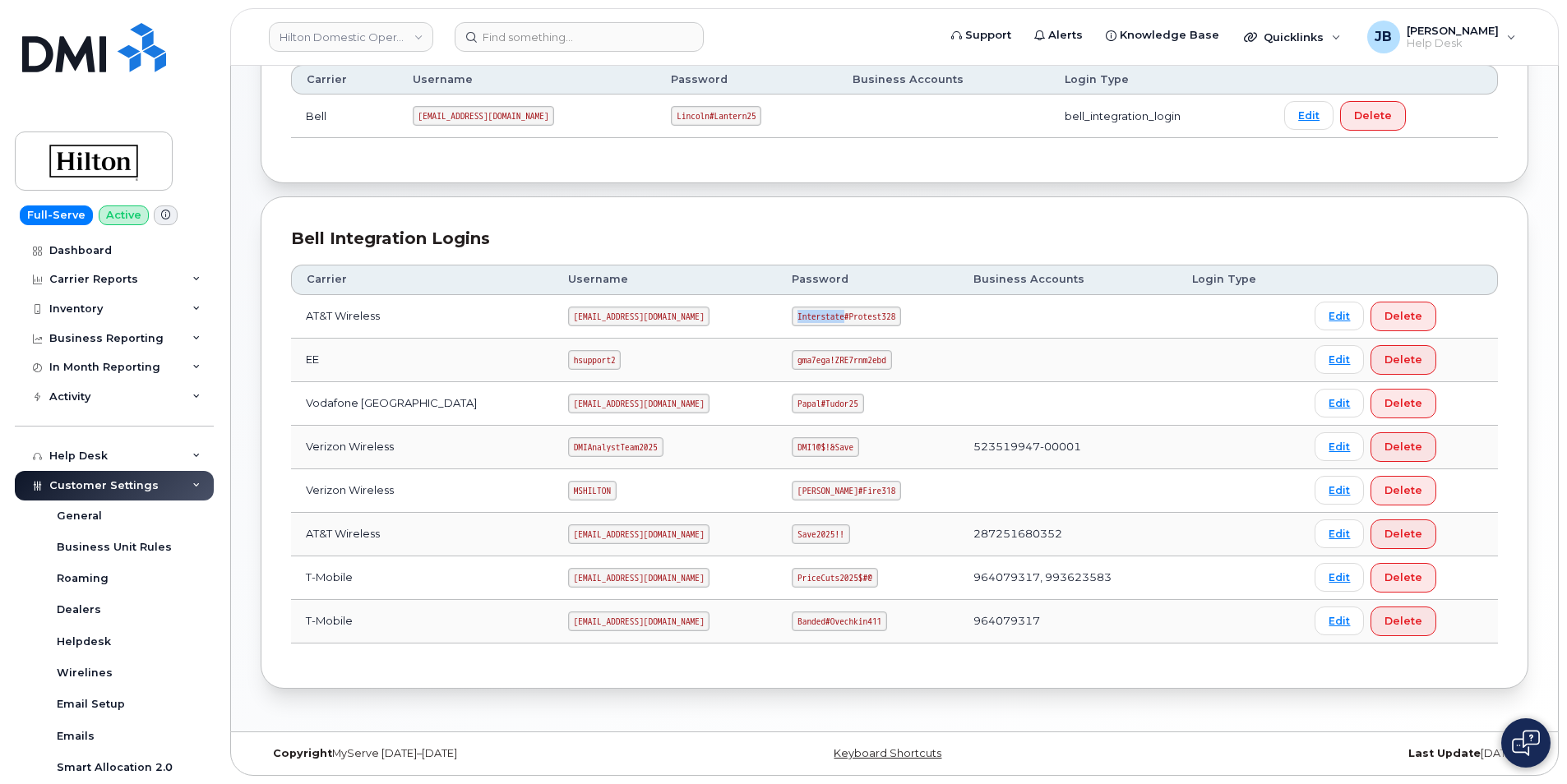 click on "Interstate#Protest328" 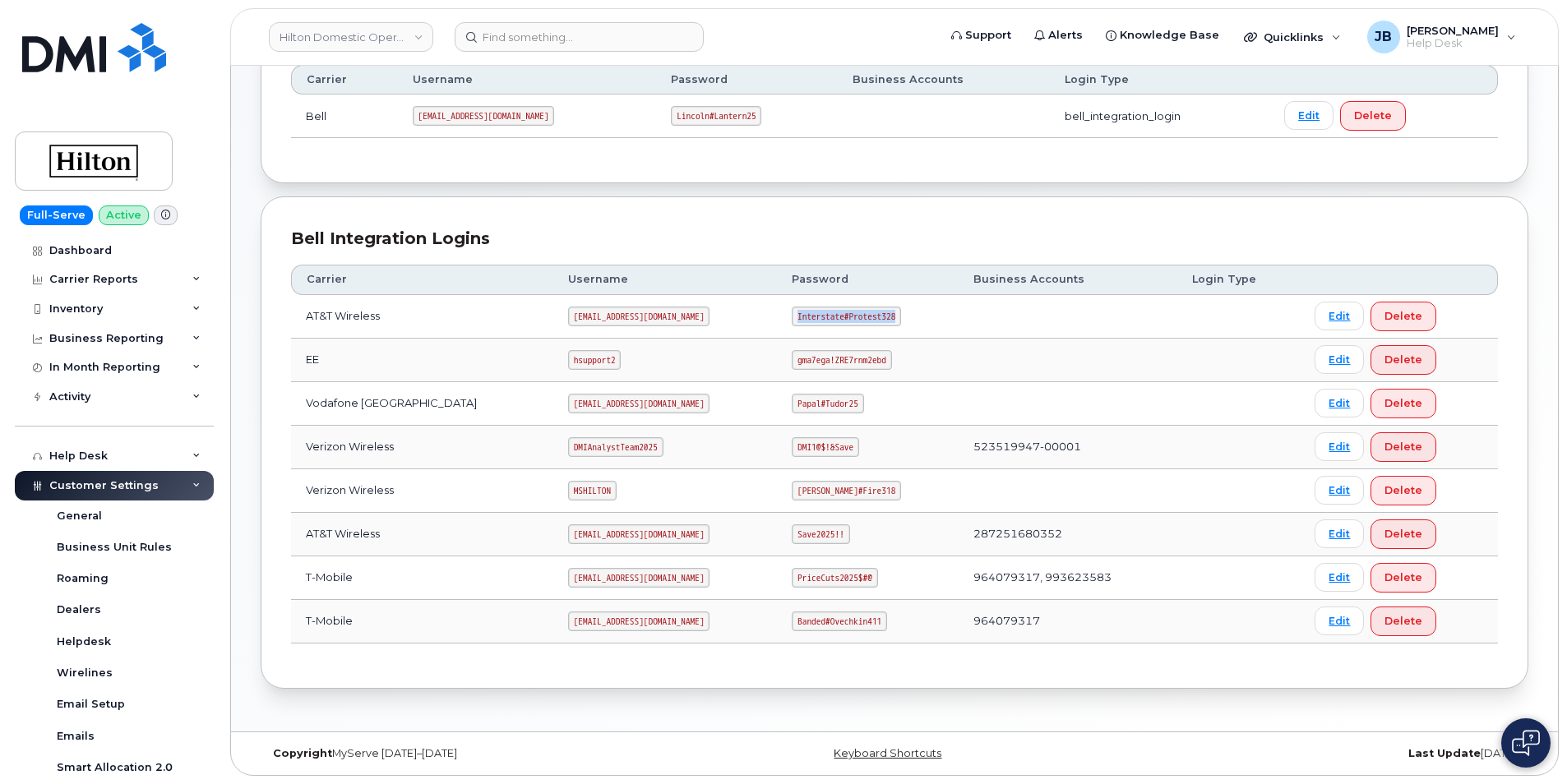 click on "Interstate#Protest328" 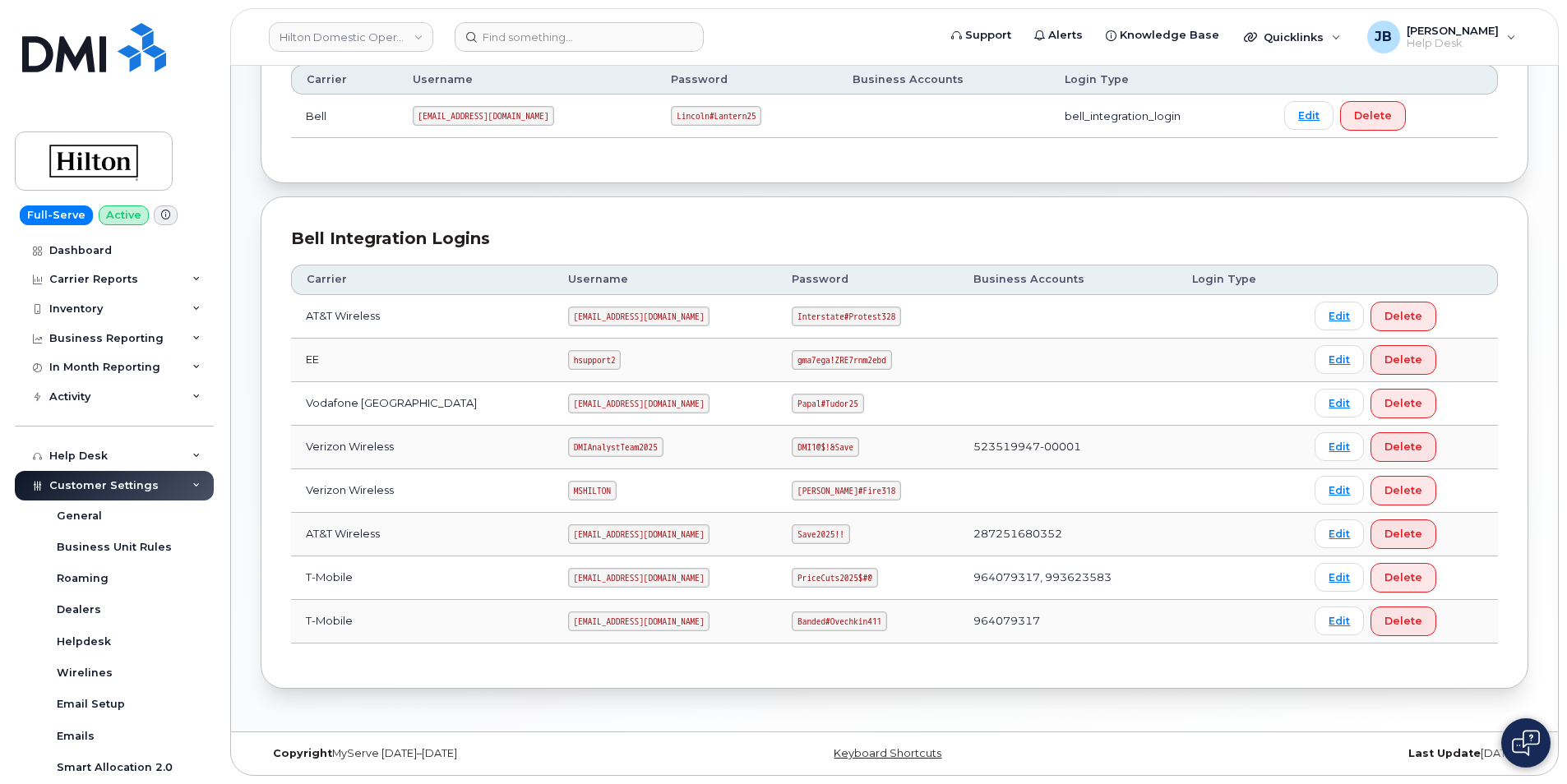 click on "[EMAIL_ADDRESS][DOMAIN_NAME]" 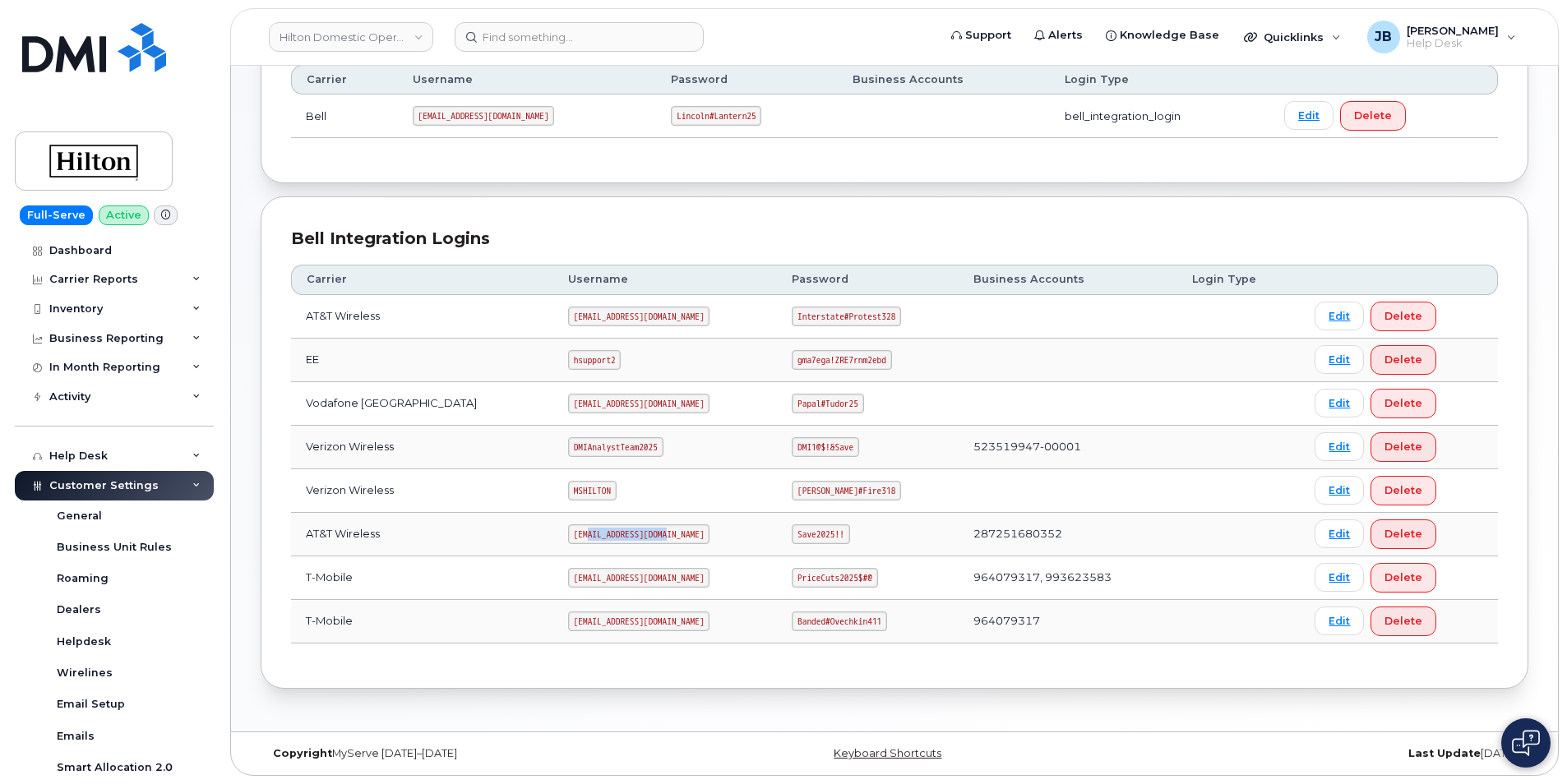 click on "[EMAIL_ADDRESS][DOMAIN_NAME]" 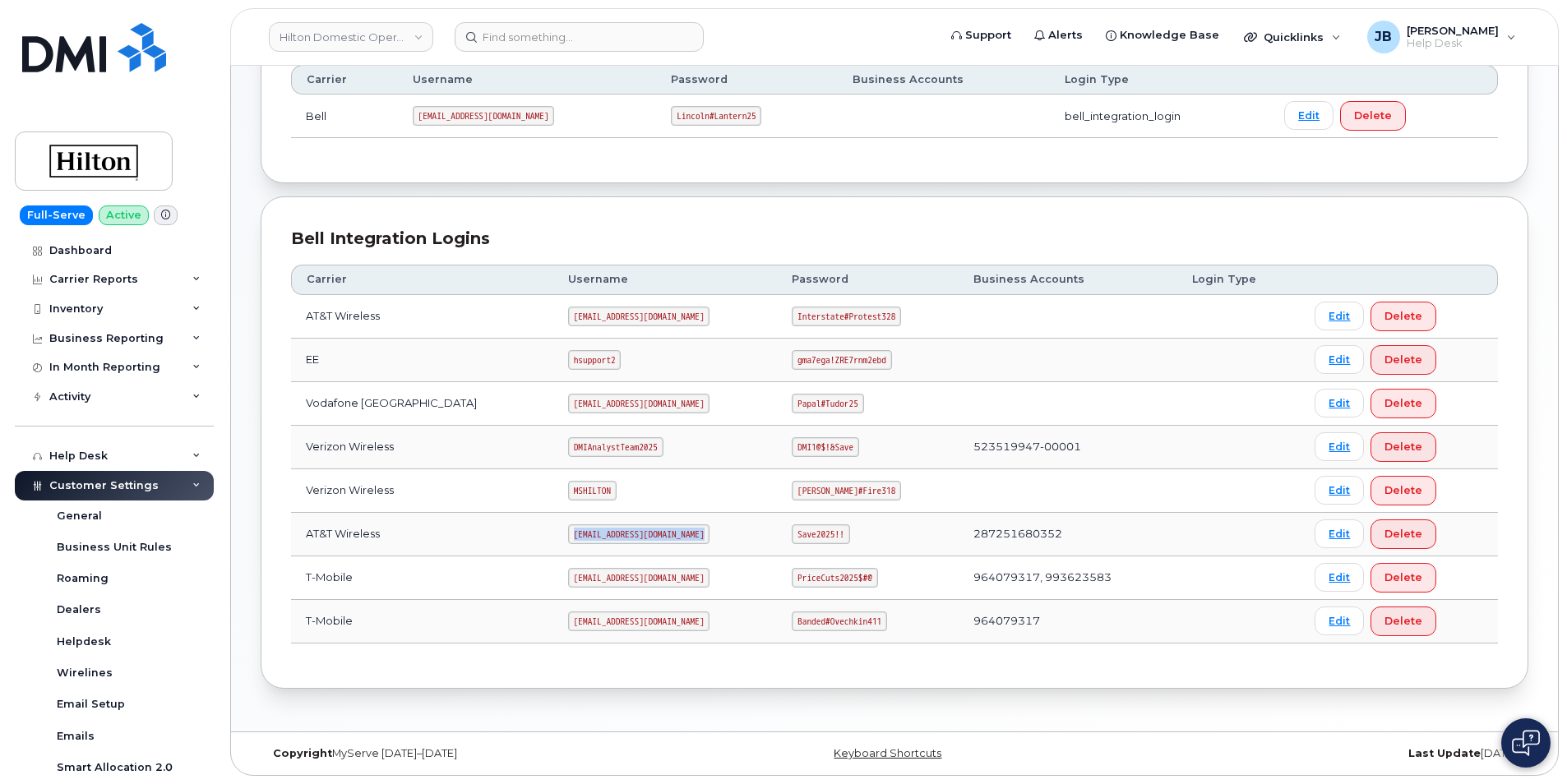 click on "[EMAIL_ADDRESS][DOMAIN_NAME]" 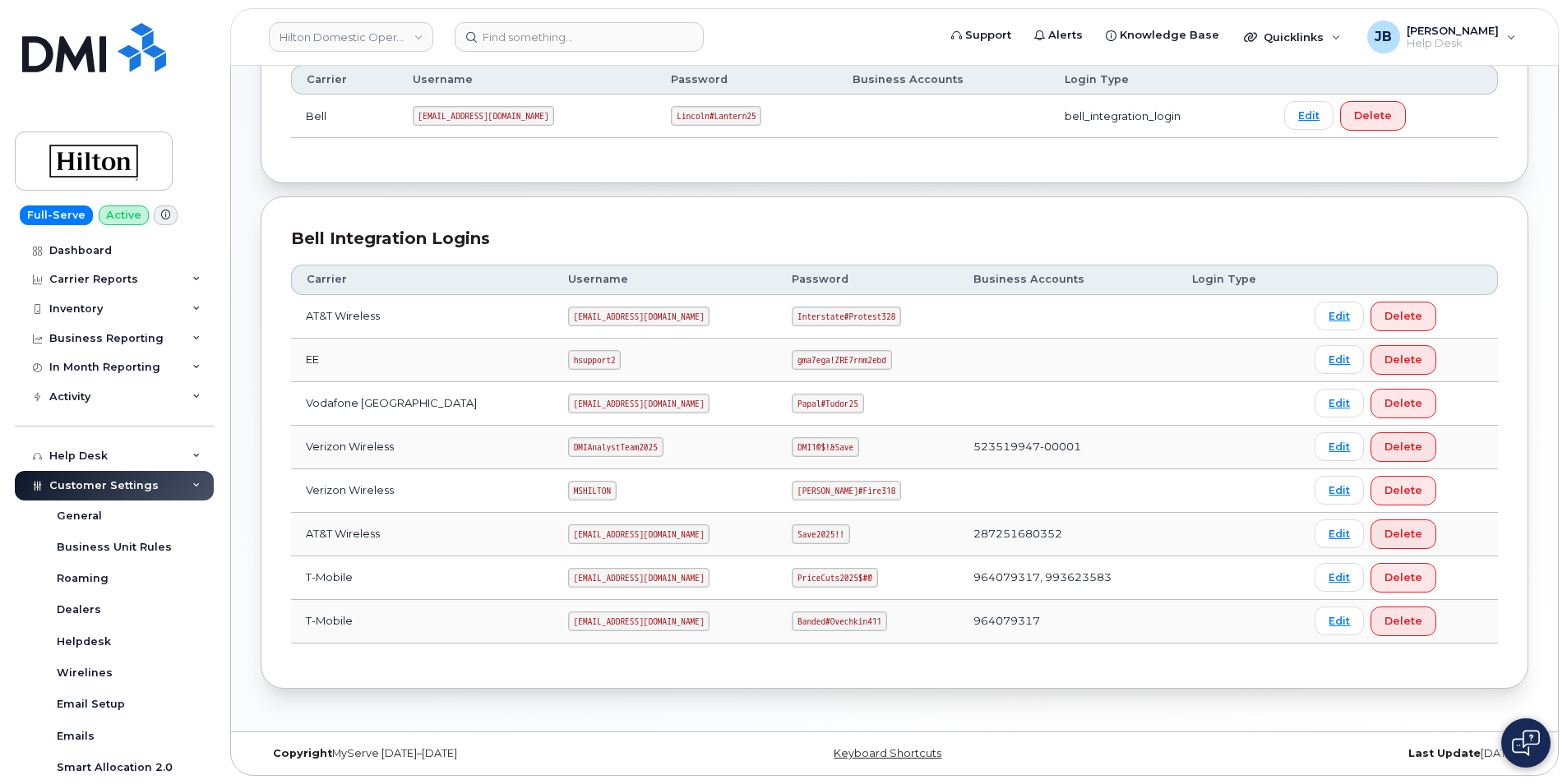 click on "Save2025!!" 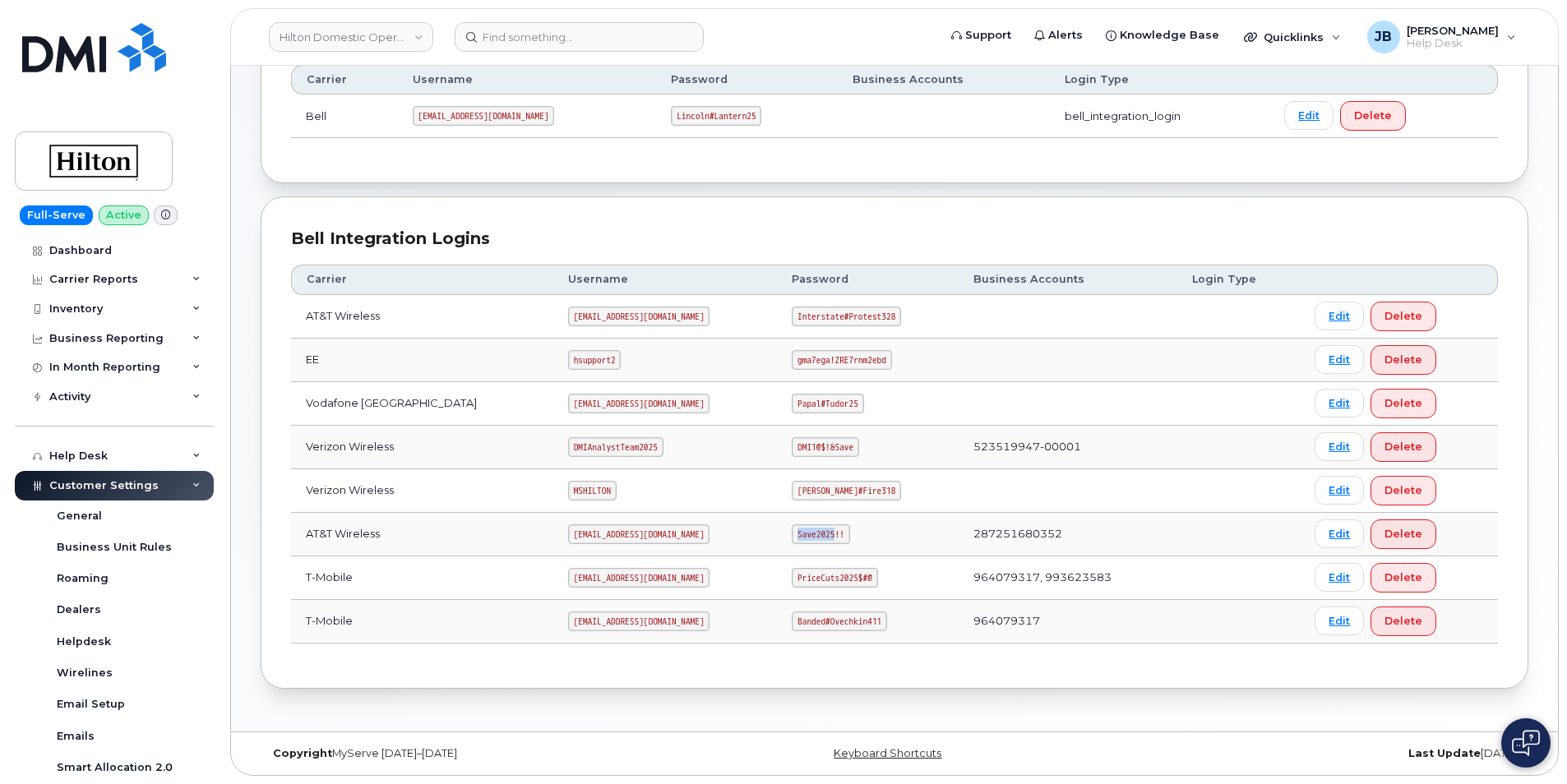 click on "Save2025!!" 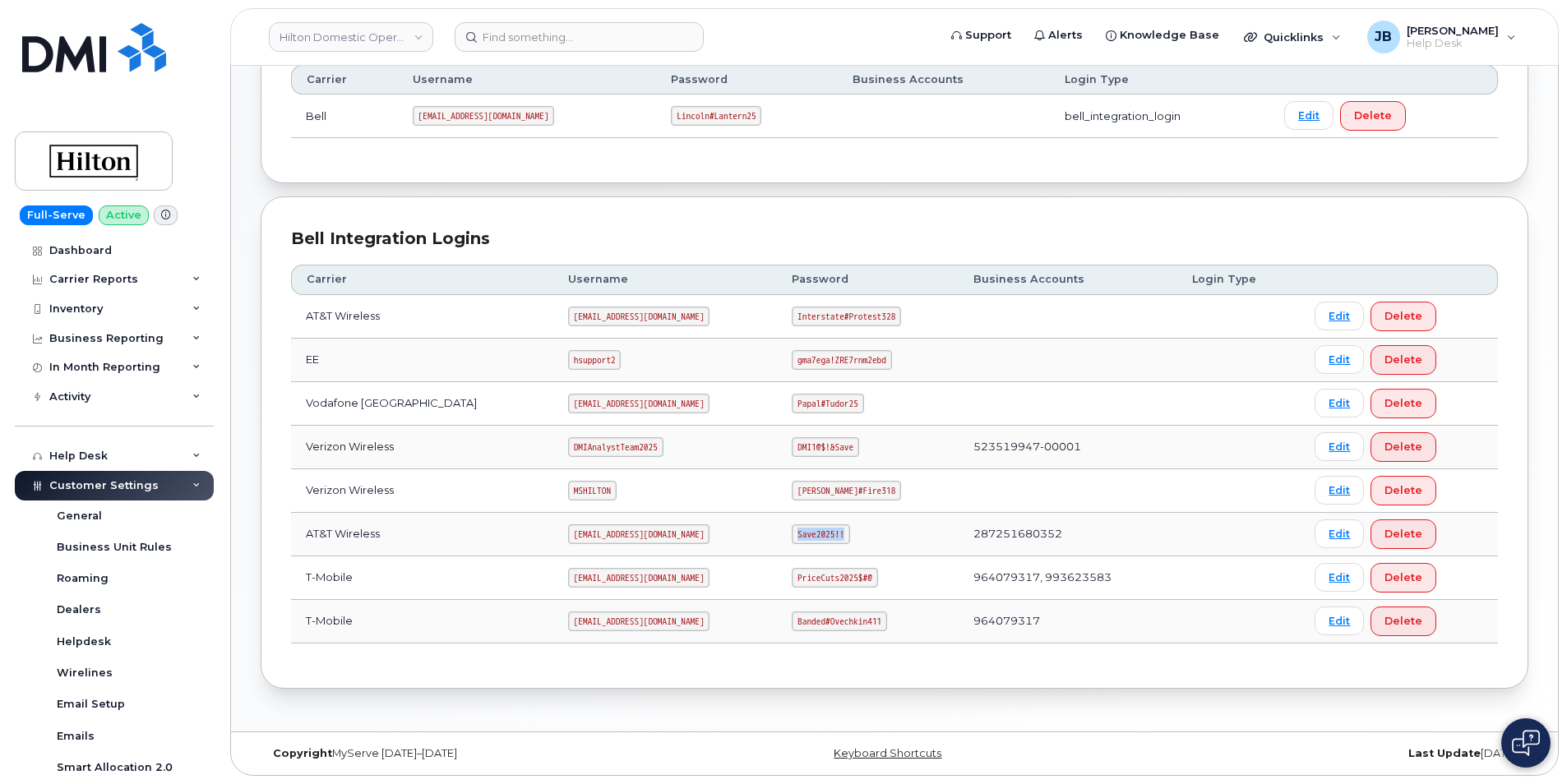 click on "Save2025!!" 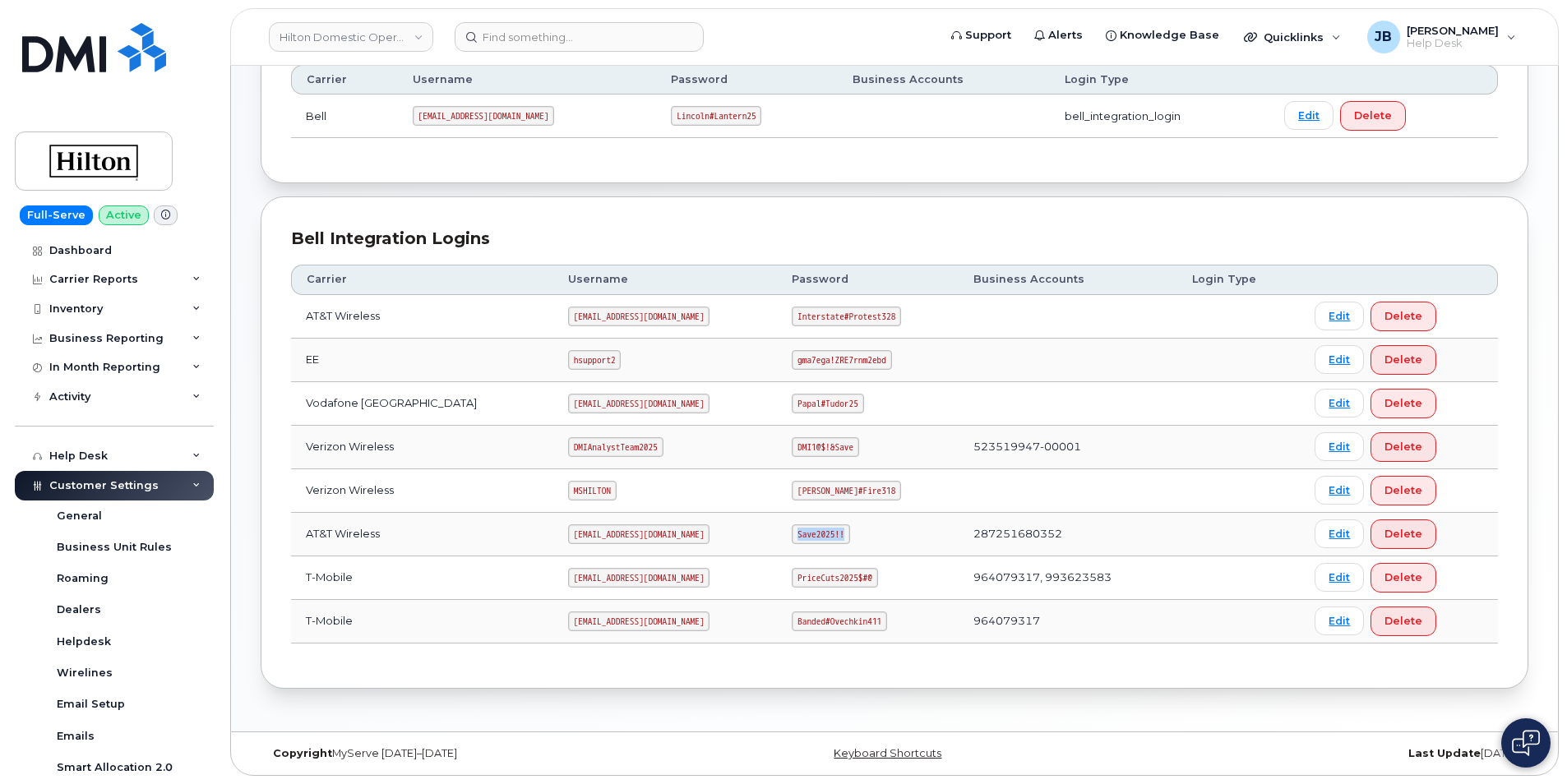 copy on "Save2025!!" 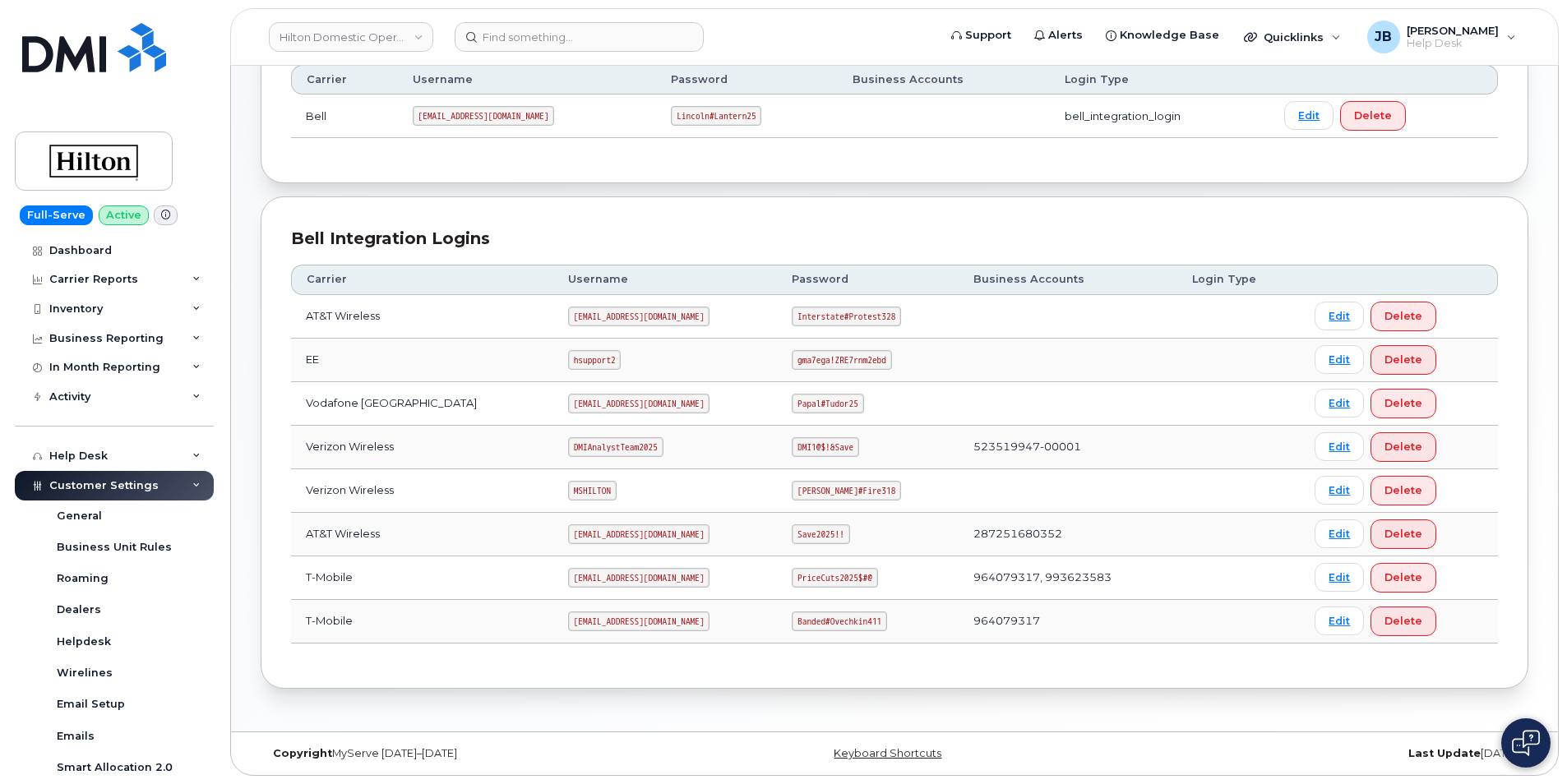 click on "[EMAIL_ADDRESS][DOMAIN_NAME]" 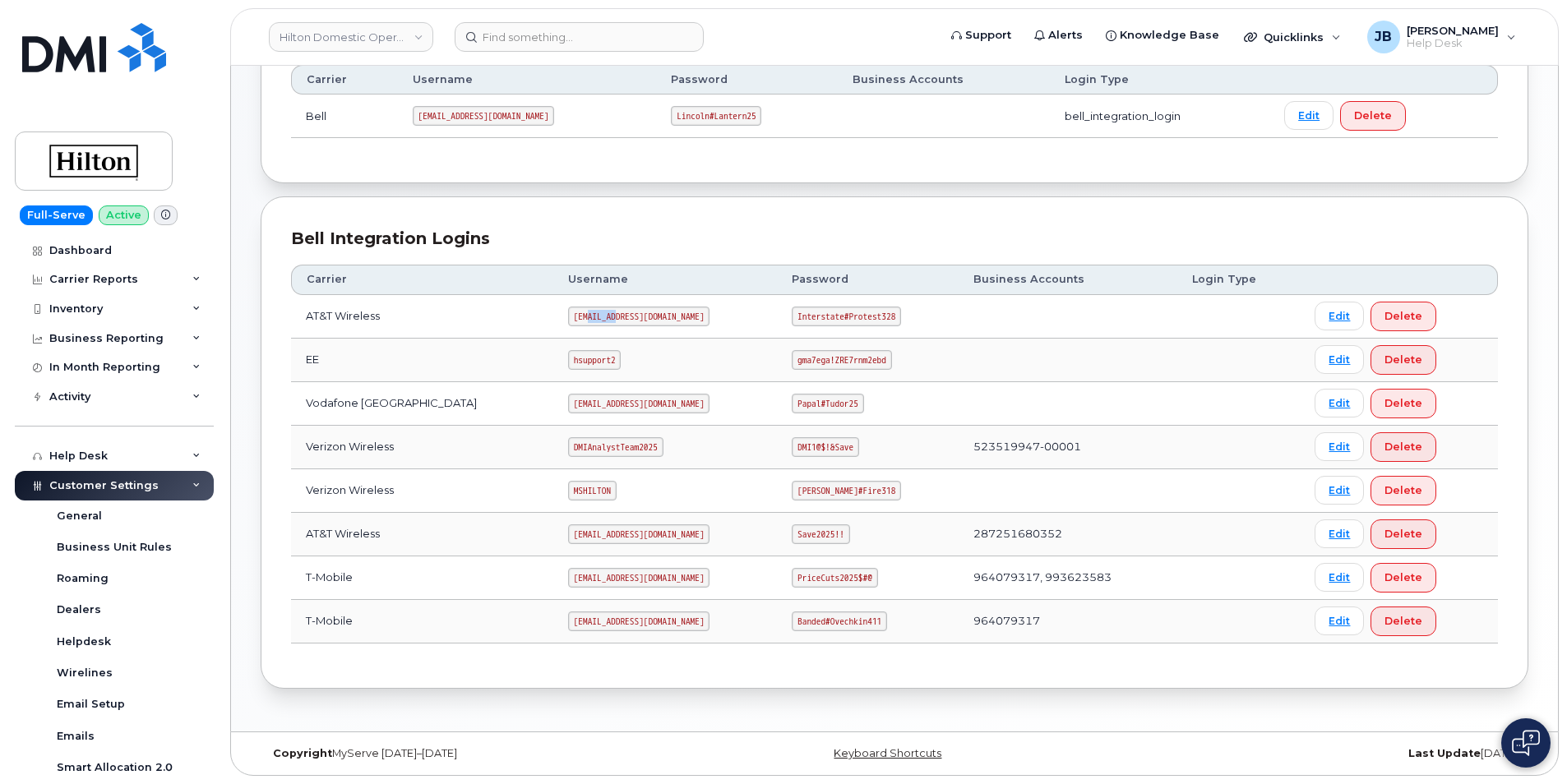 click on "[EMAIL_ADDRESS][DOMAIN_NAME]" 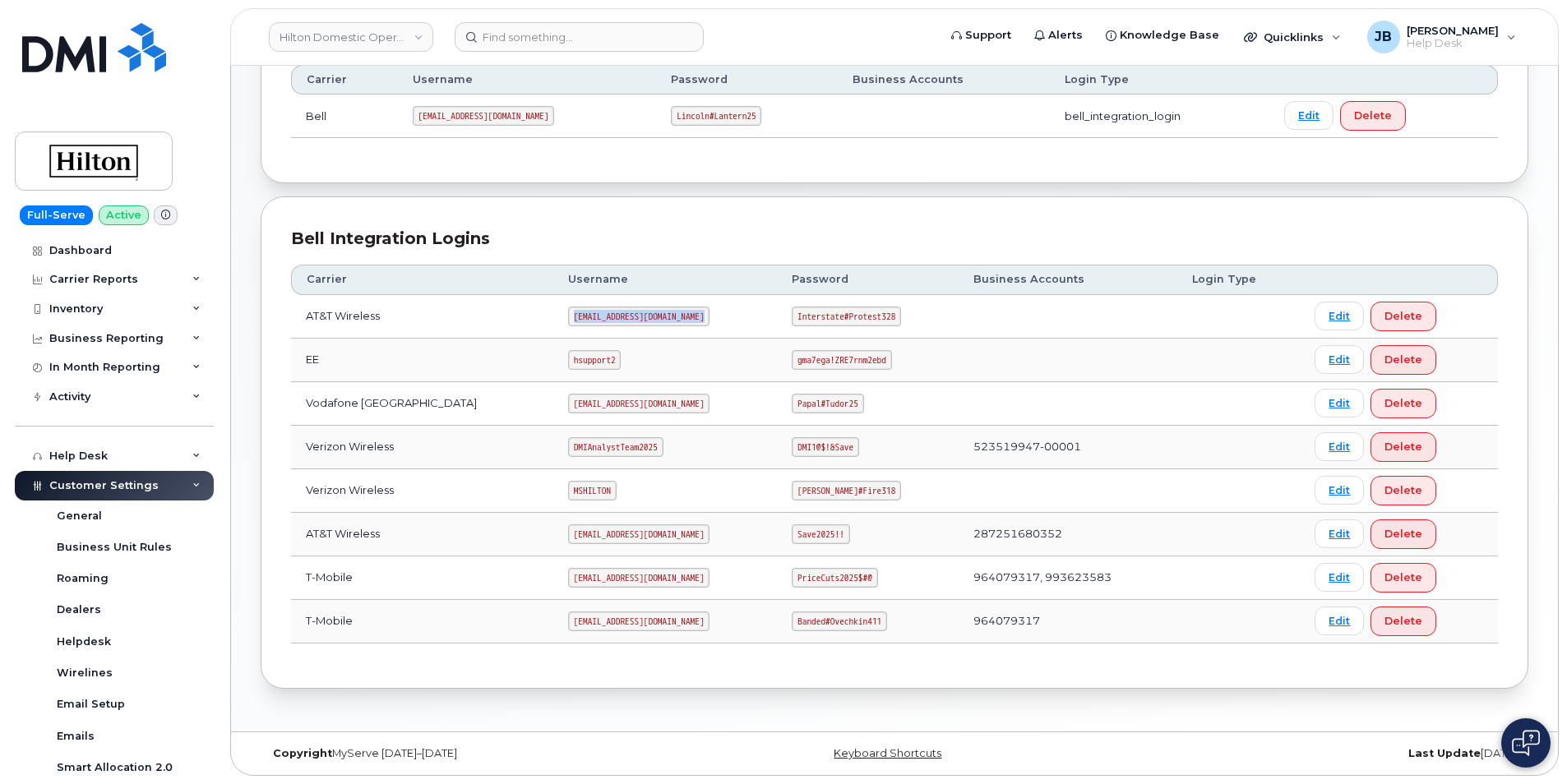 click on "[EMAIL_ADDRESS][DOMAIN_NAME]" 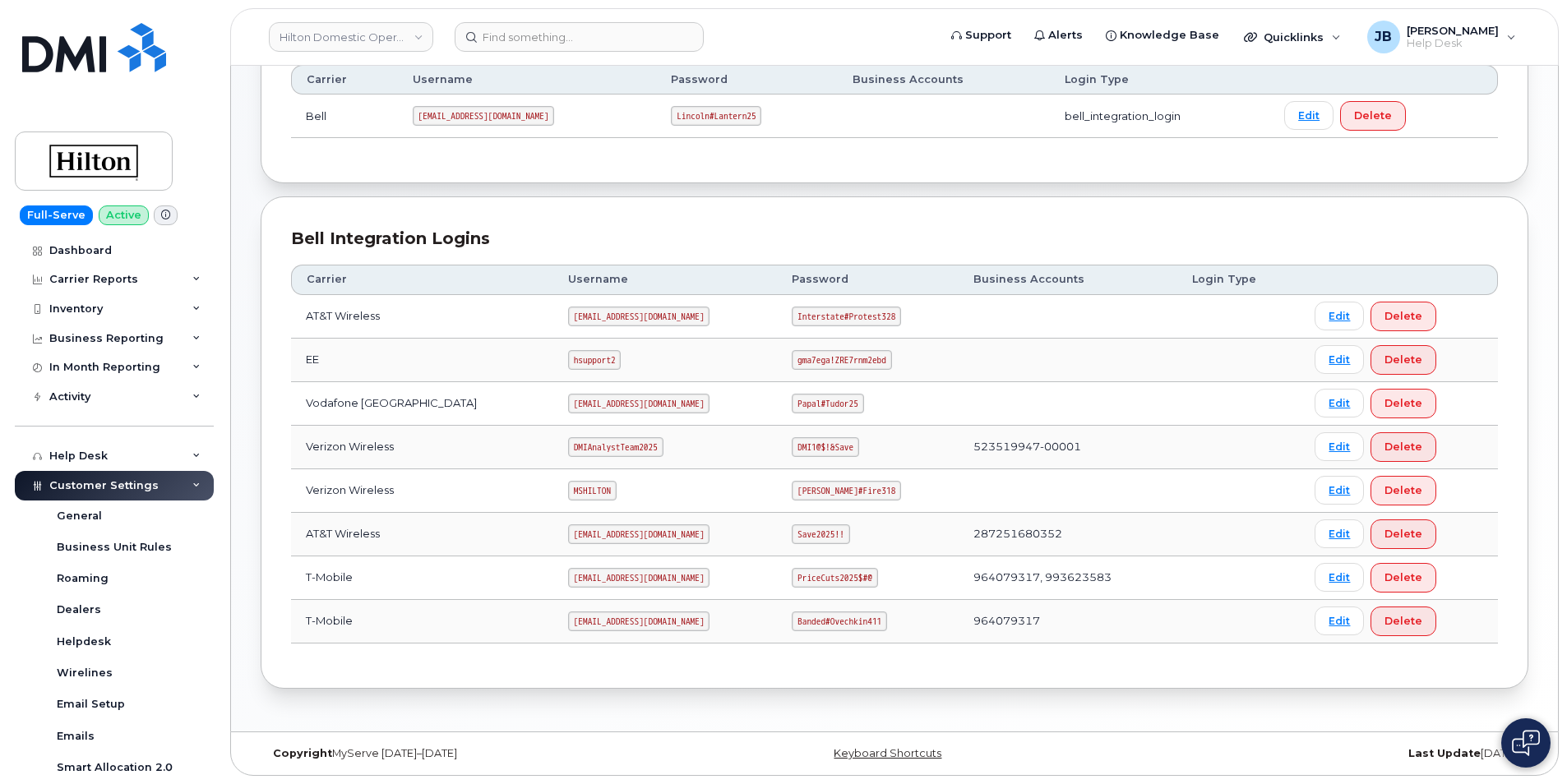 click on "Interstate#Protest328" 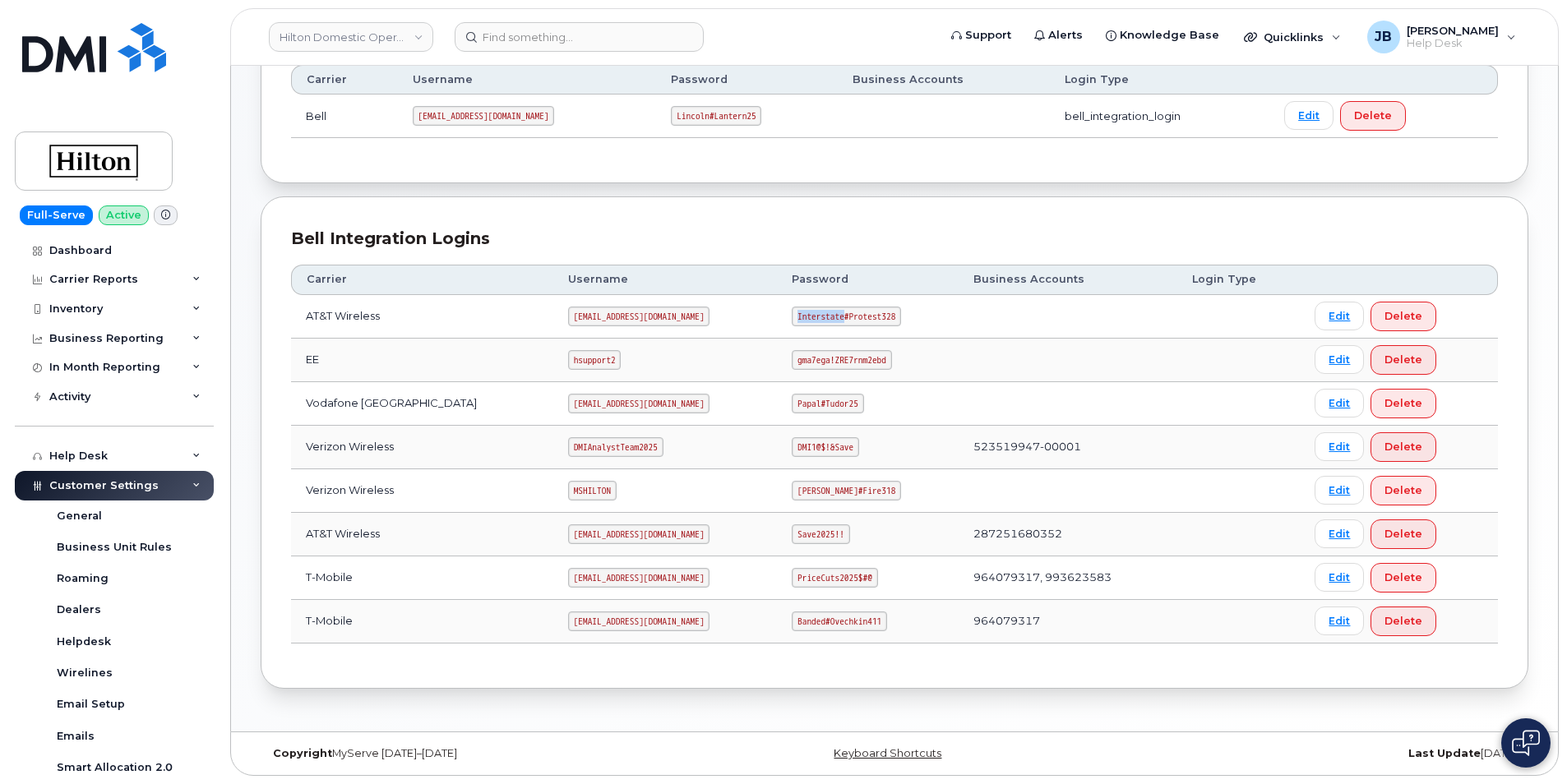 click on "Interstate#Protest328" 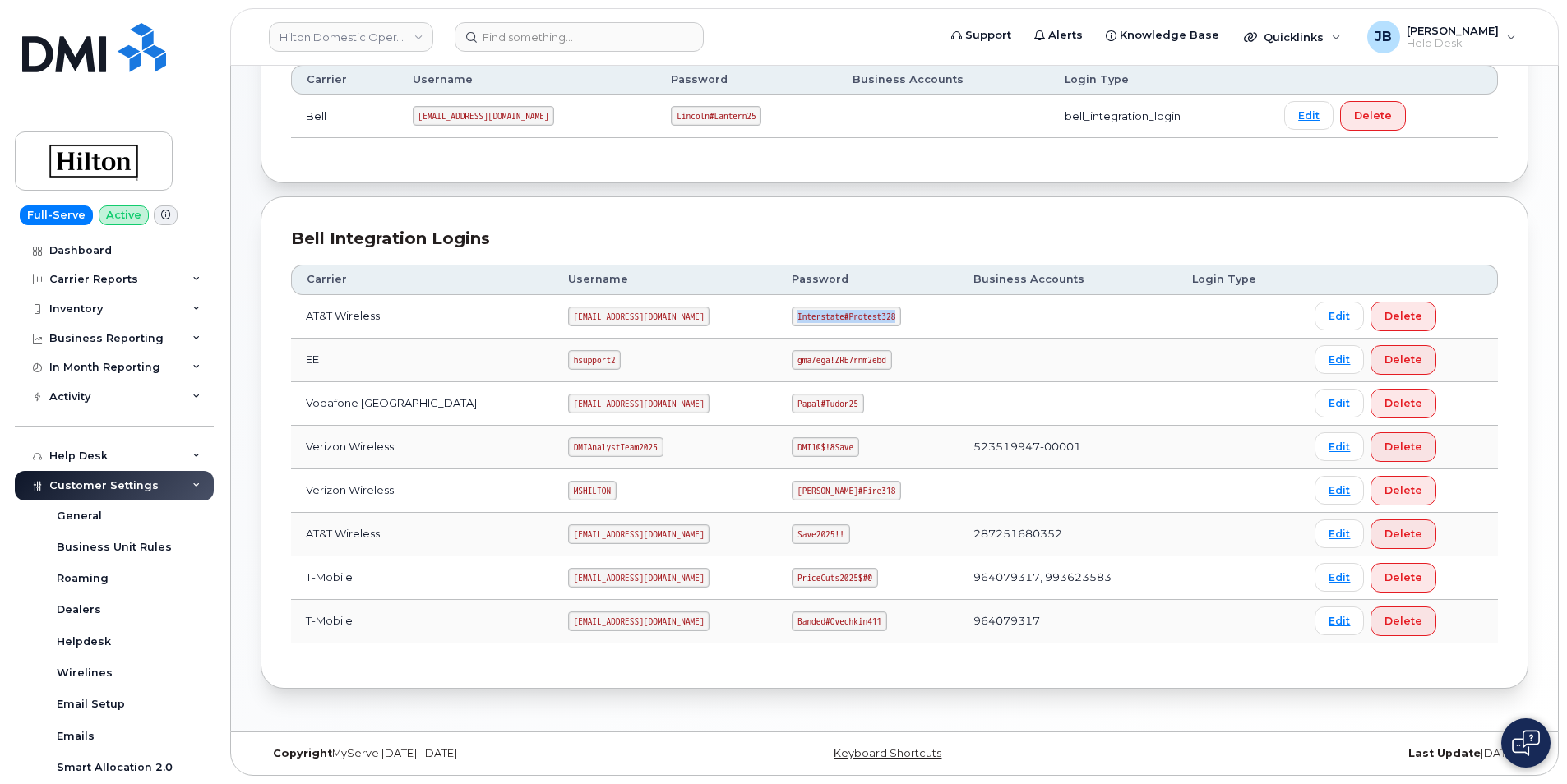 click on "Interstate#Protest328" 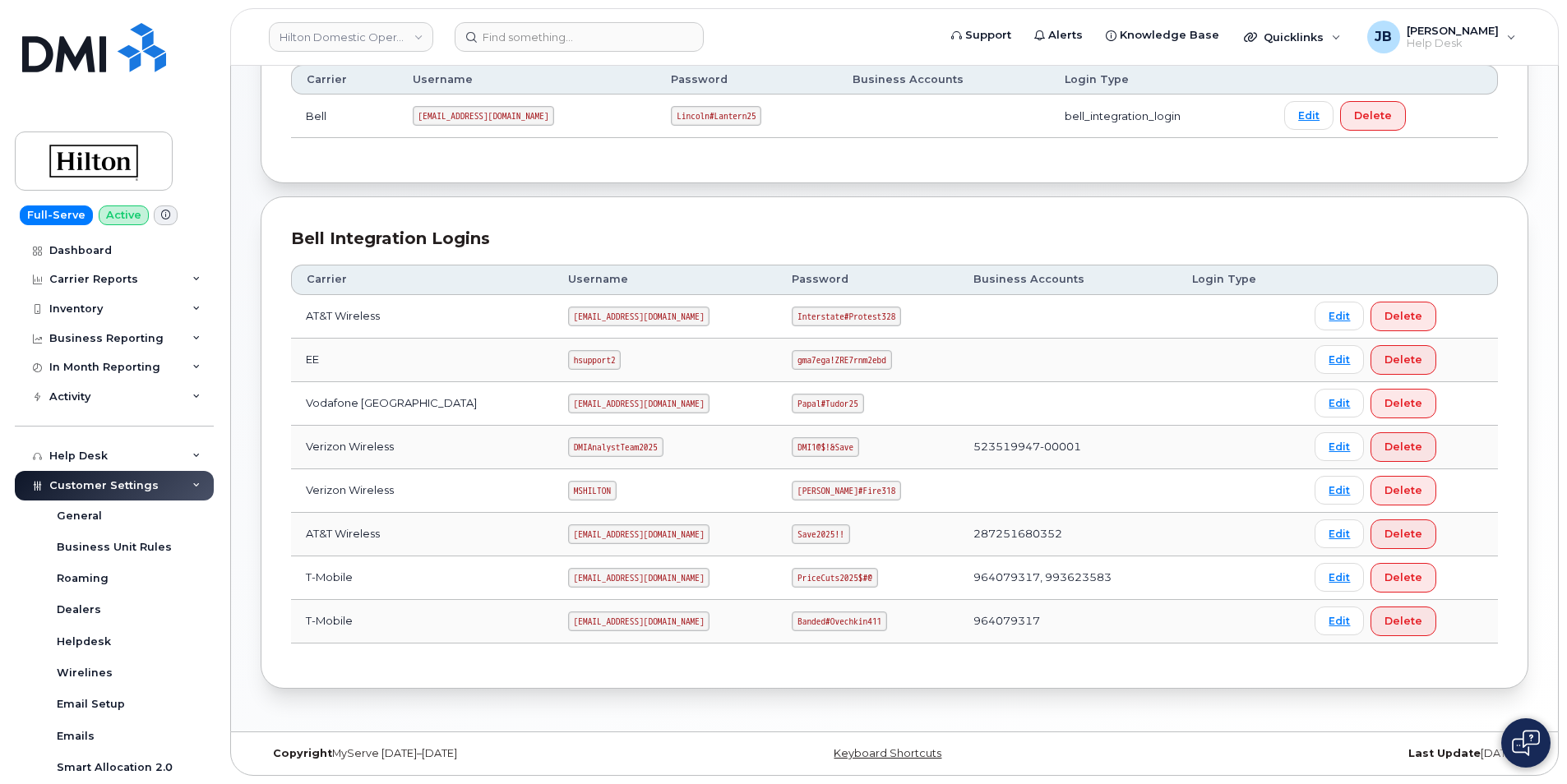 click on "Bell Integration Logins" 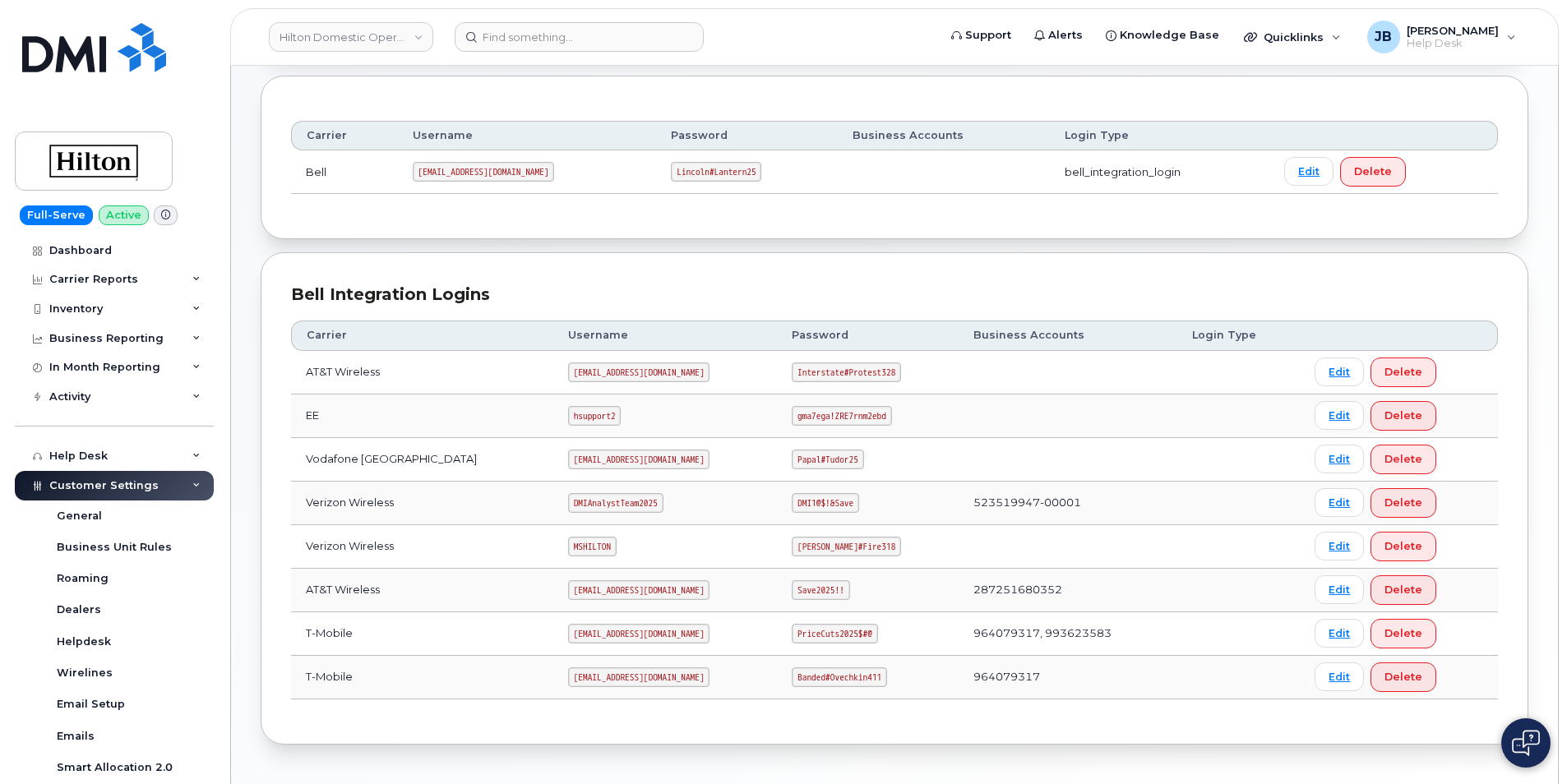 scroll, scrollTop: 247, scrollLeft: 0, axis: vertical 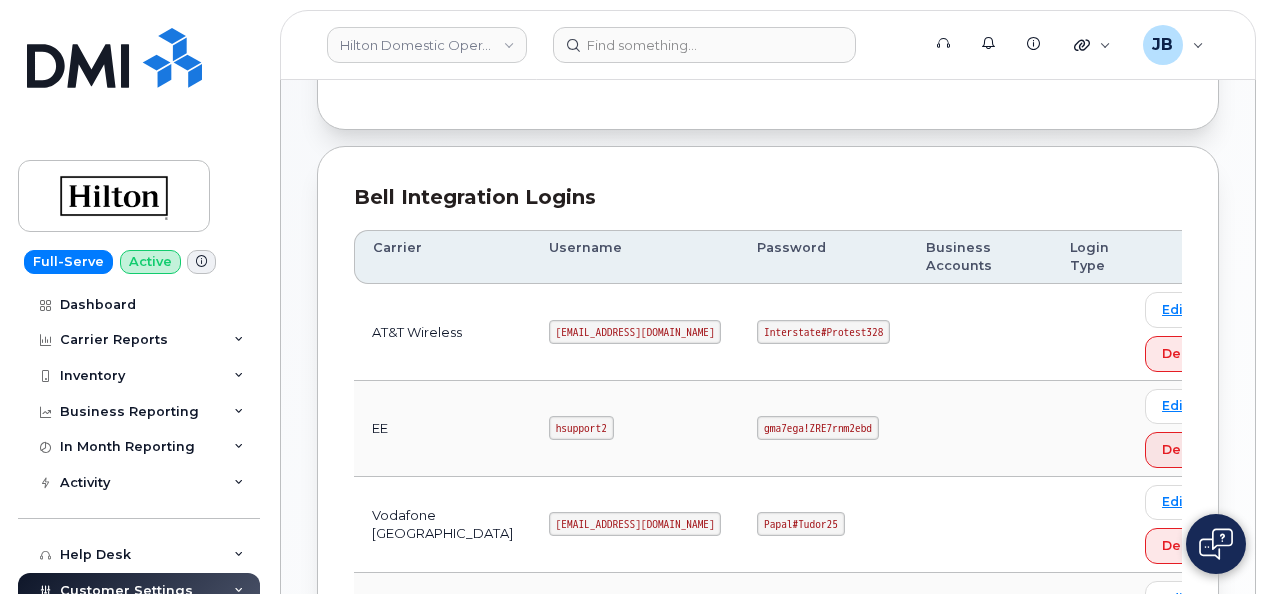 click on "[EMAIL_ADDRESS][DOMAIN_NAME]" 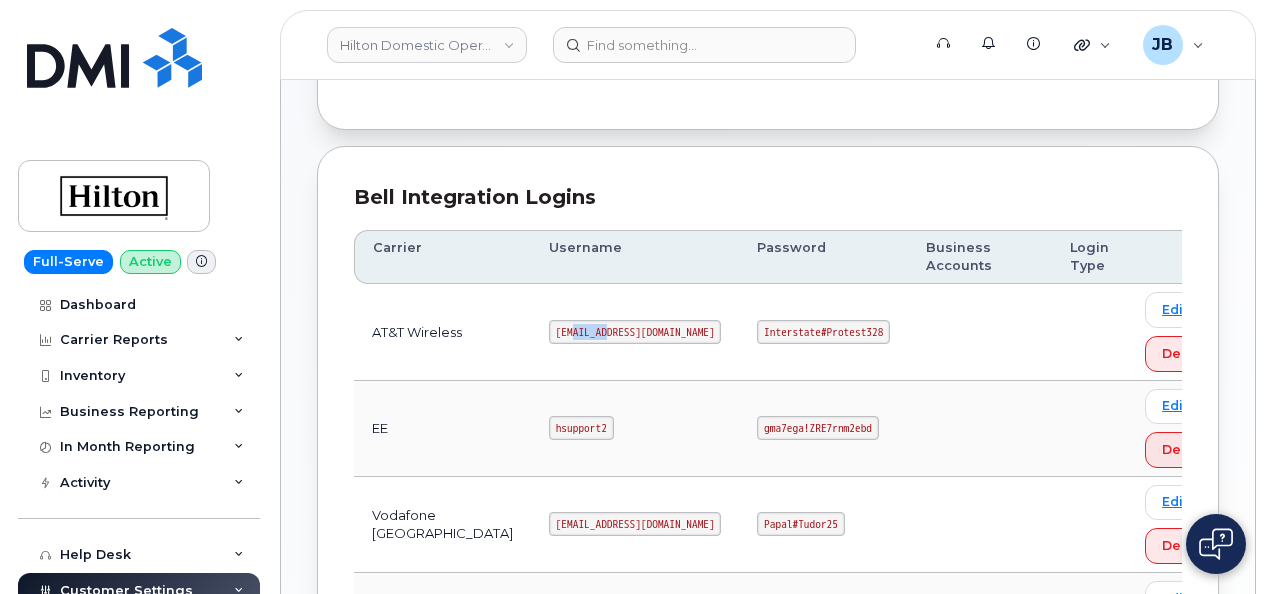 click on "[EMAIL_ADDRESS][DOMAIN_NAME]" 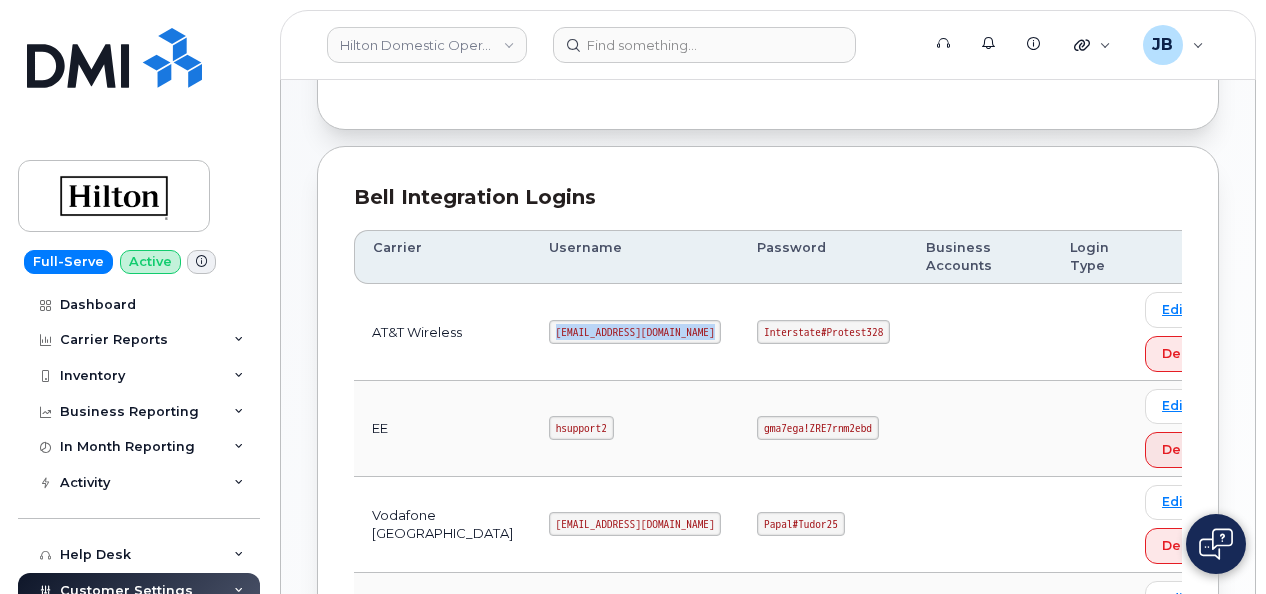 click on "[EMAIL_ADDRESS][DOMAIN_NAME]" 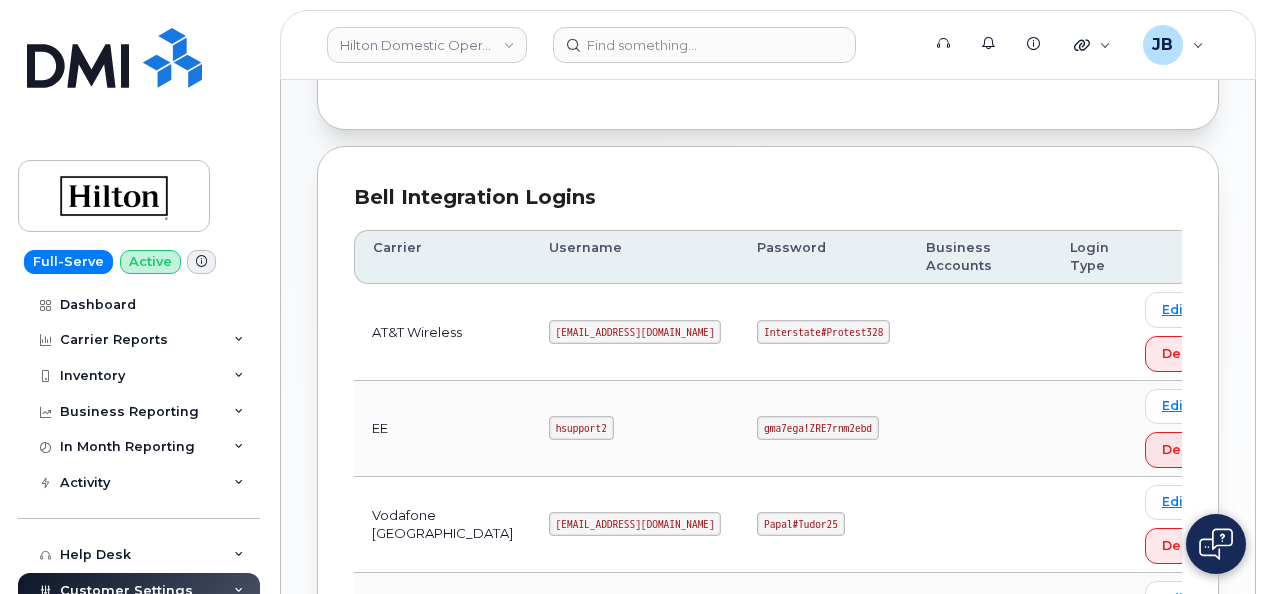 click on "Interstate#Protest328" 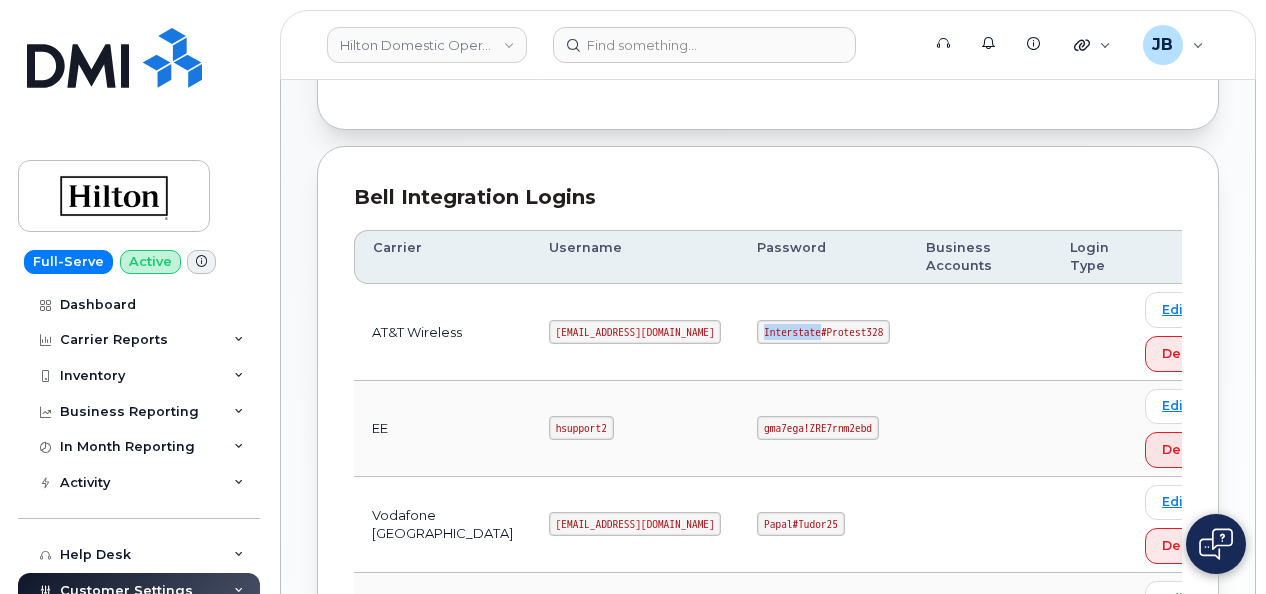 click on "Interstate#Protest328" 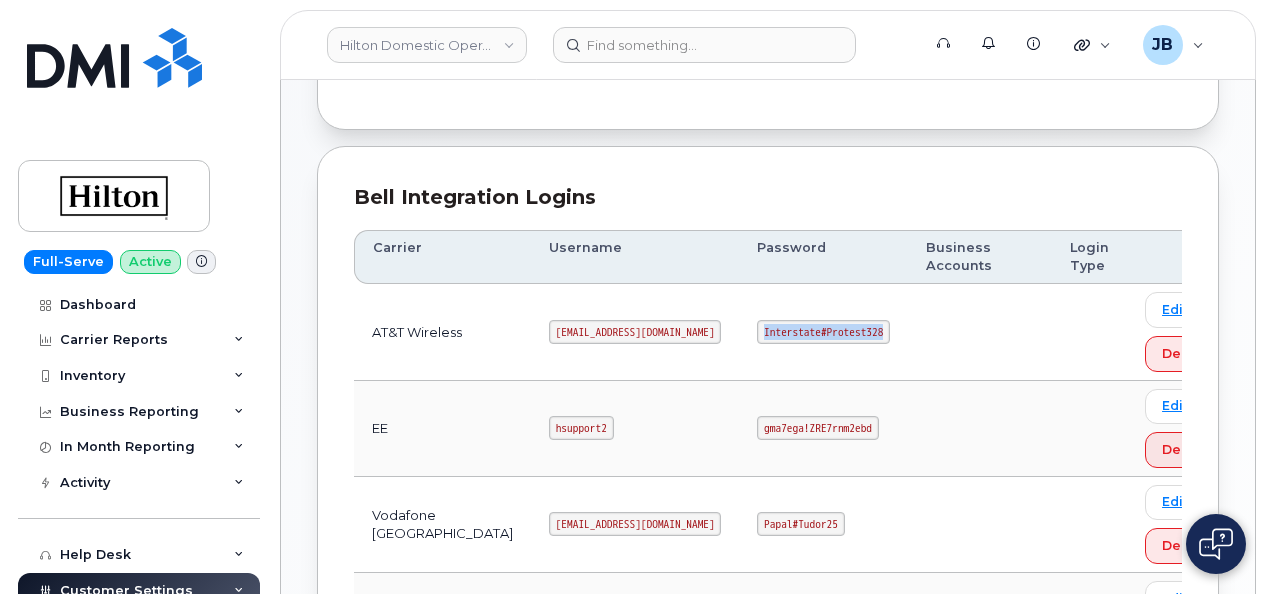 click on "Interstate#Protest328" 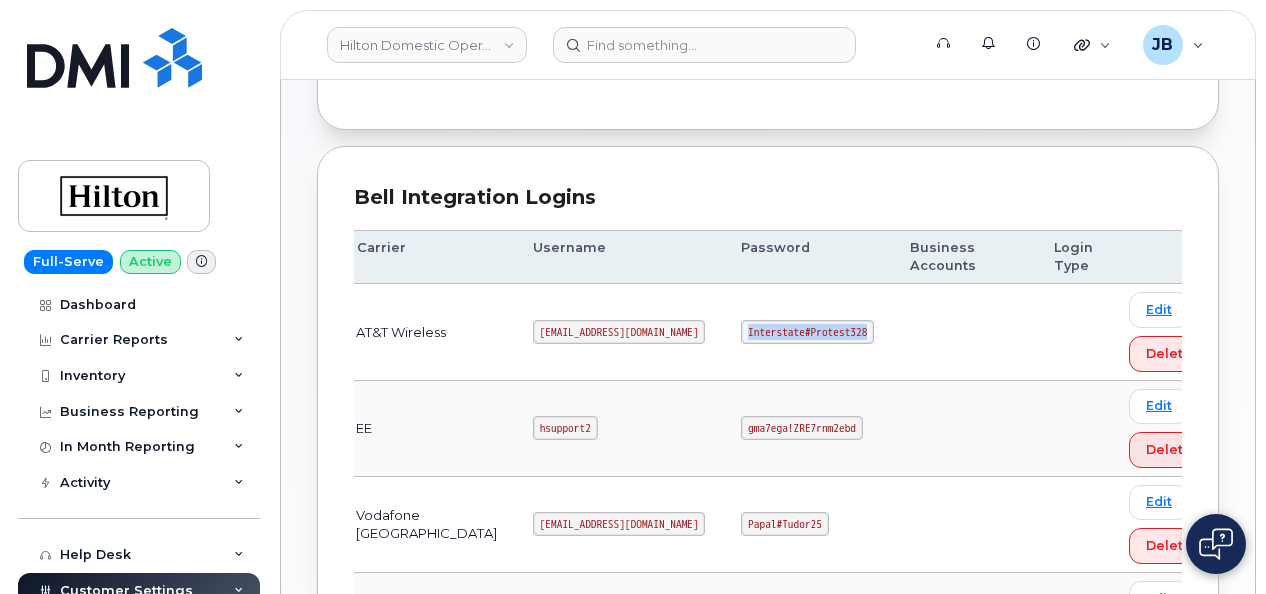 scroll, scrollTop: 0, scrollLeft: 0, axis: both 